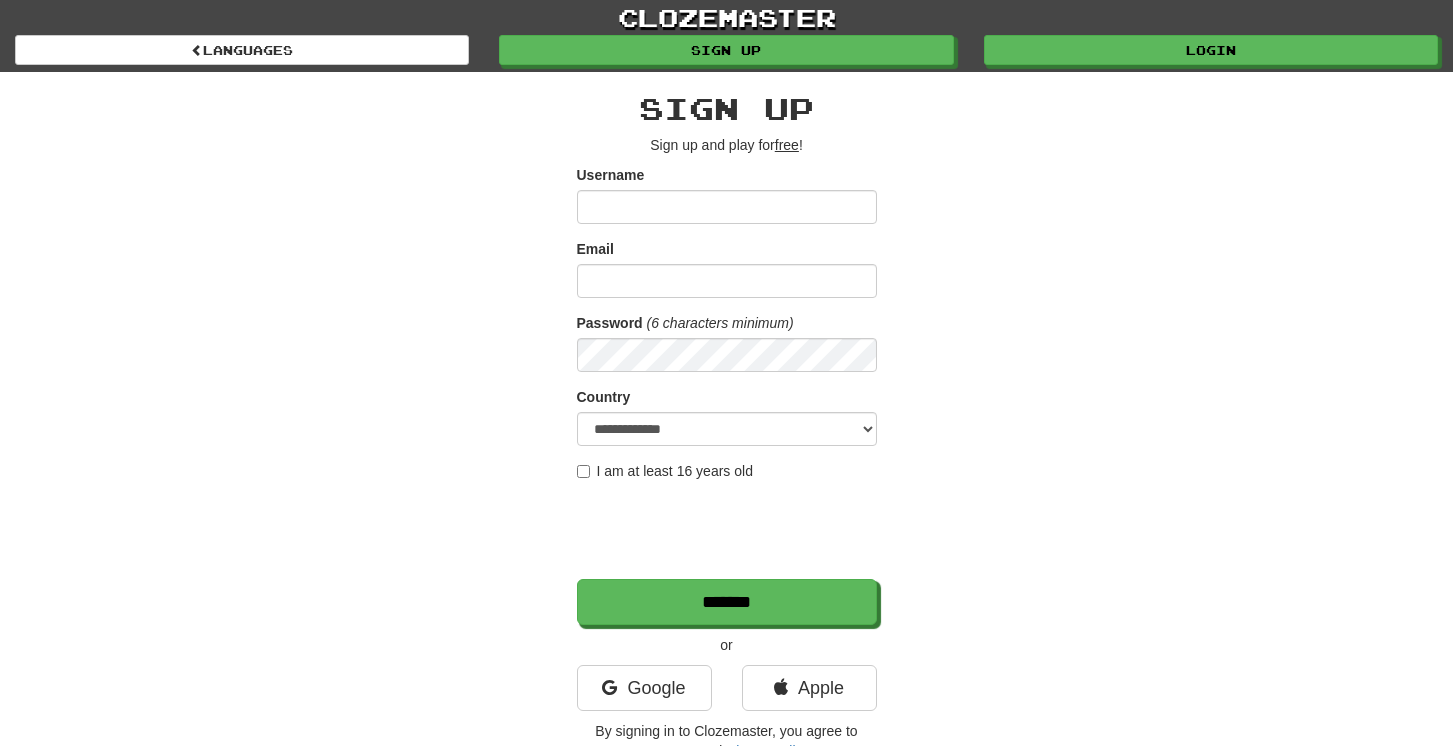 scroll, scrollTop: 0, scrollLeft: 0, axis: both 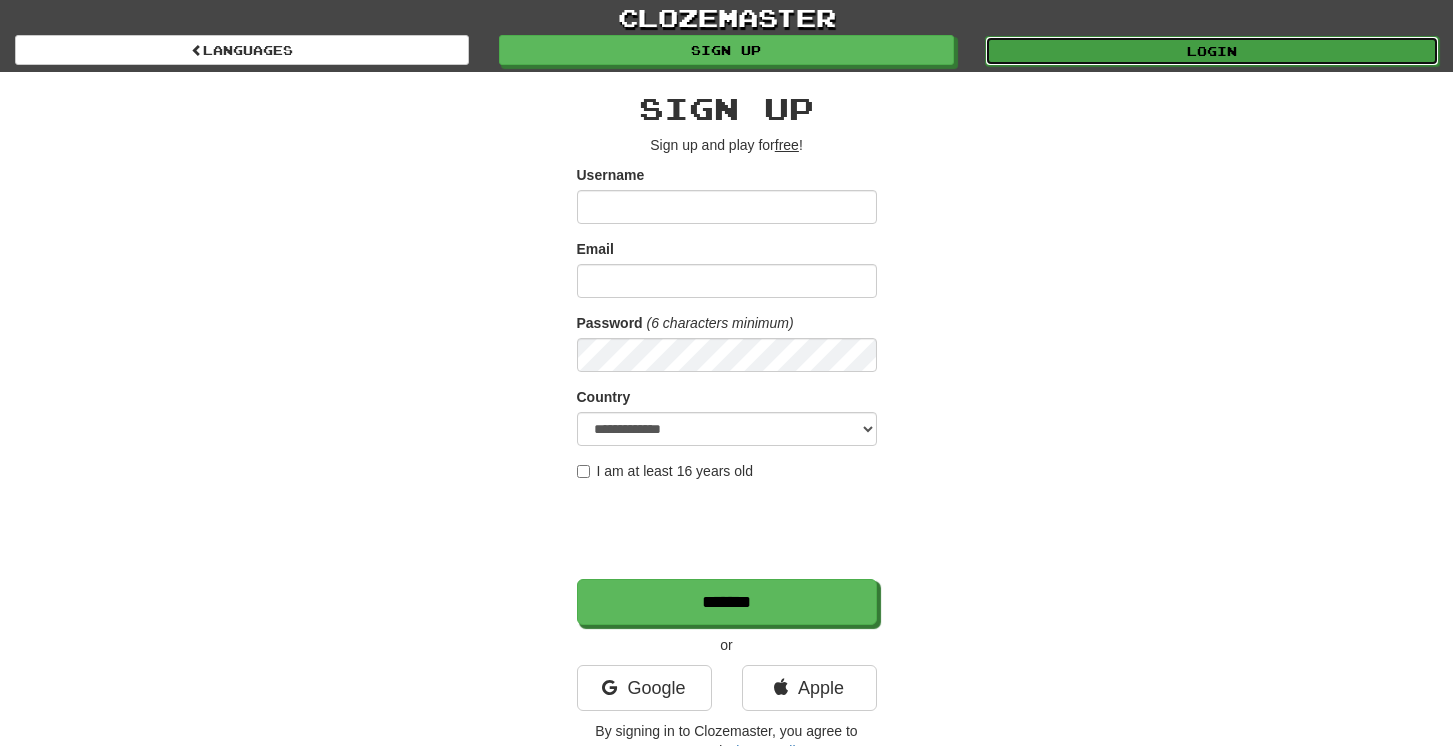 click on "Login" at bounding box center (1212, 51) 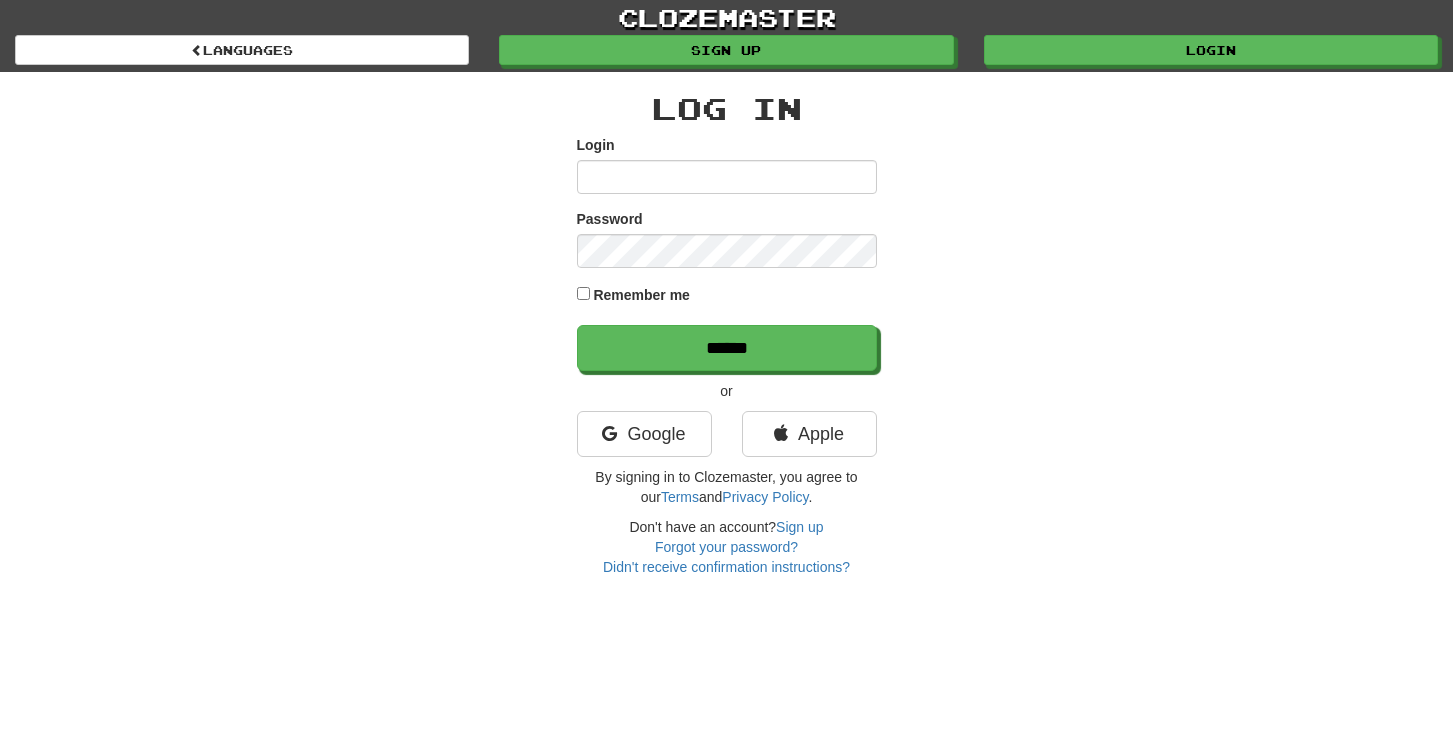 scroll, scrollTop: 0, scrollLeft: 0, axis: both 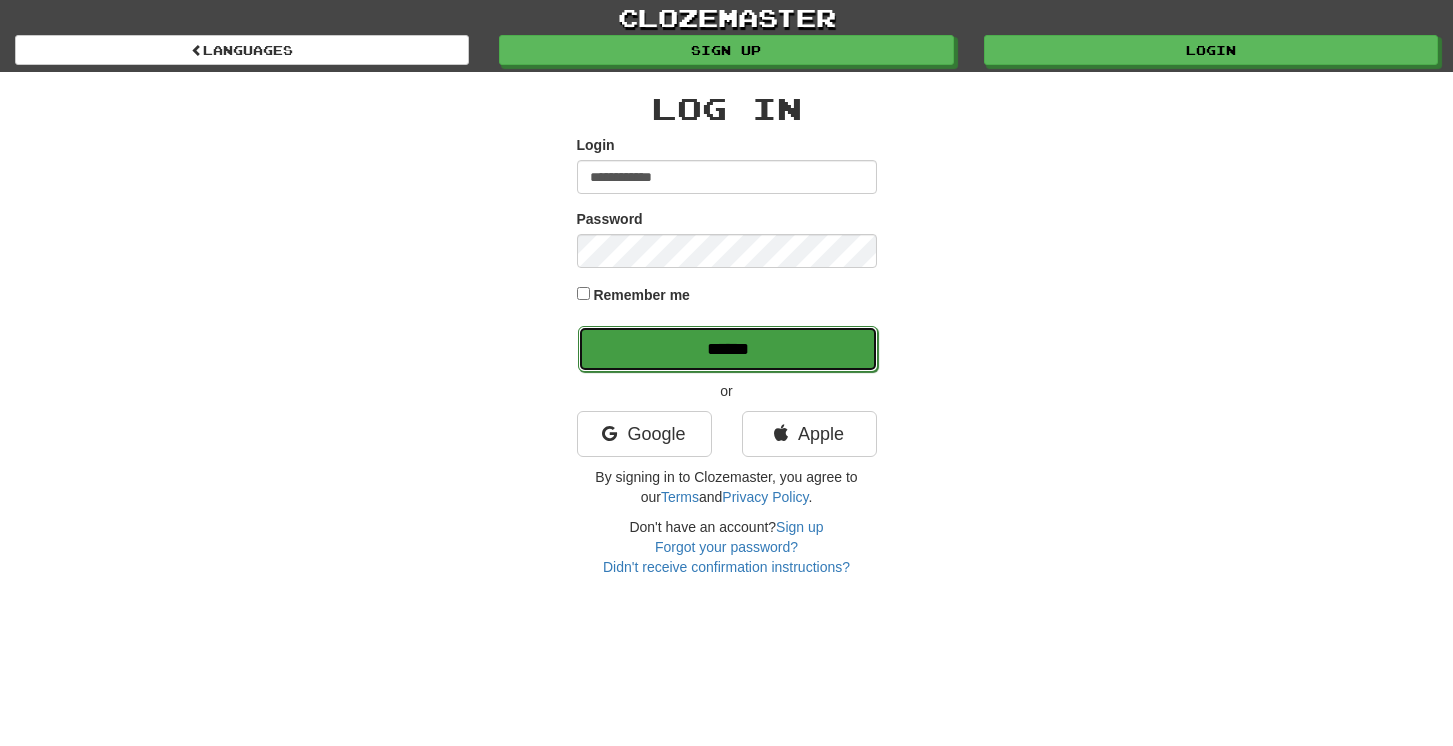 click on "******" at bounding box center (728, 349) 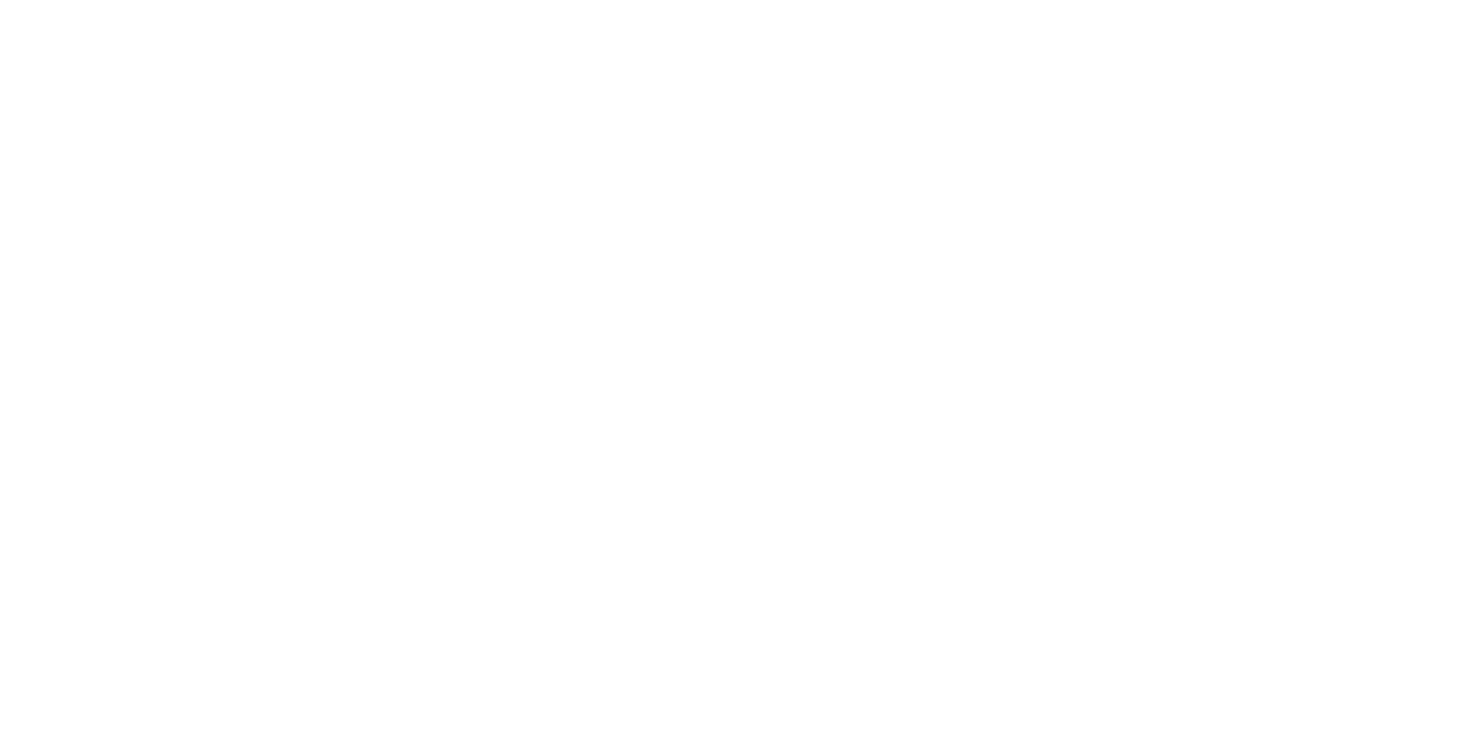 scroll, scrollTop: 0, scrollLeft: 0, axis: both 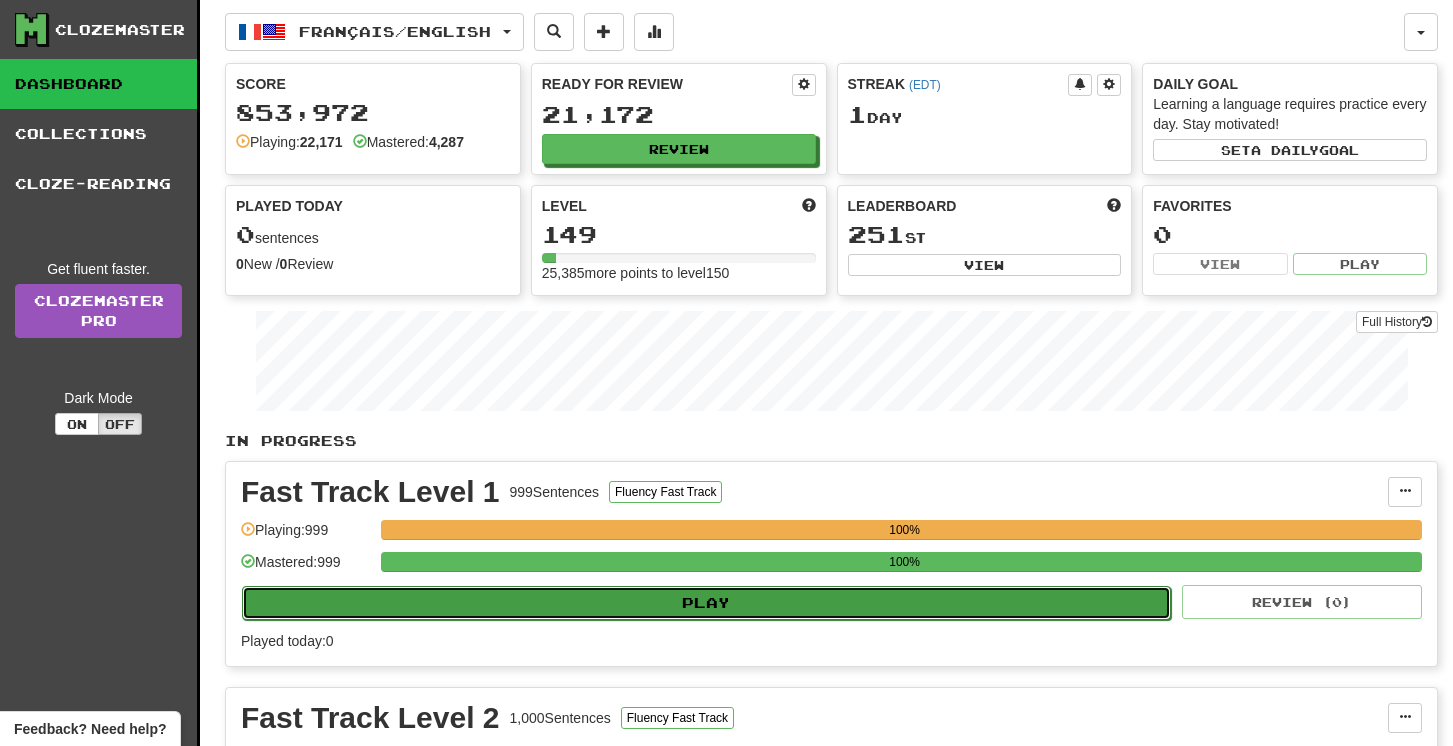 click on "Play" at bounding box center (706, 603) 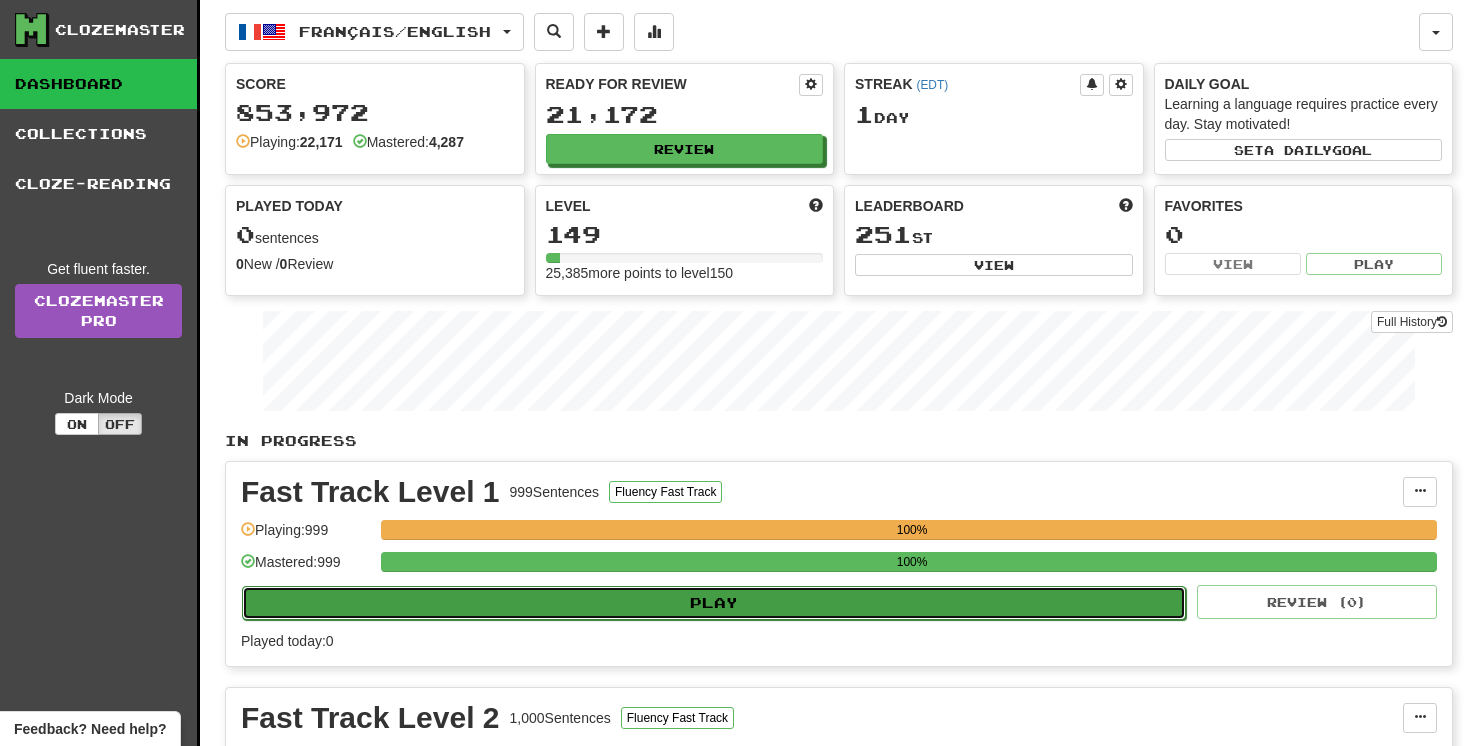 select on "**" 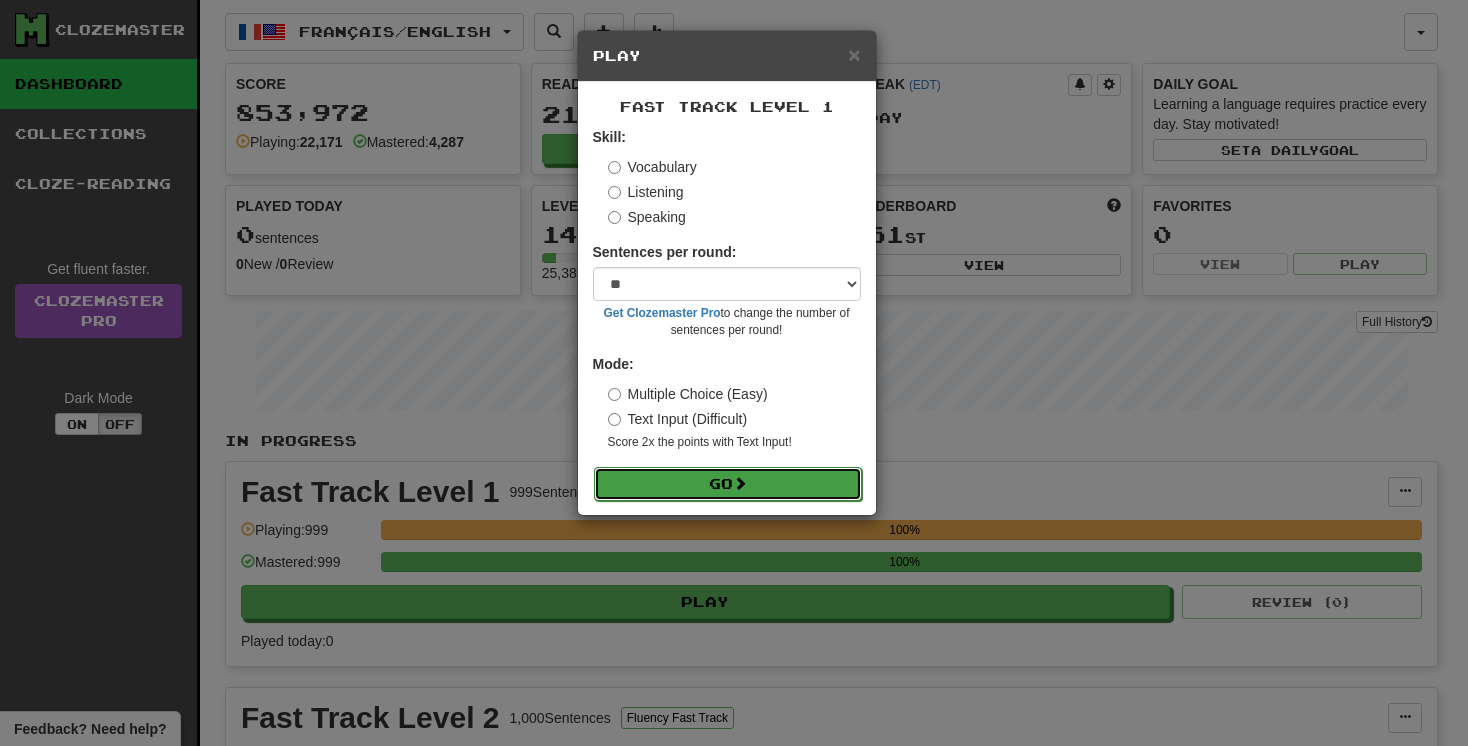 click on "Go" at bounding box center (728, 484) 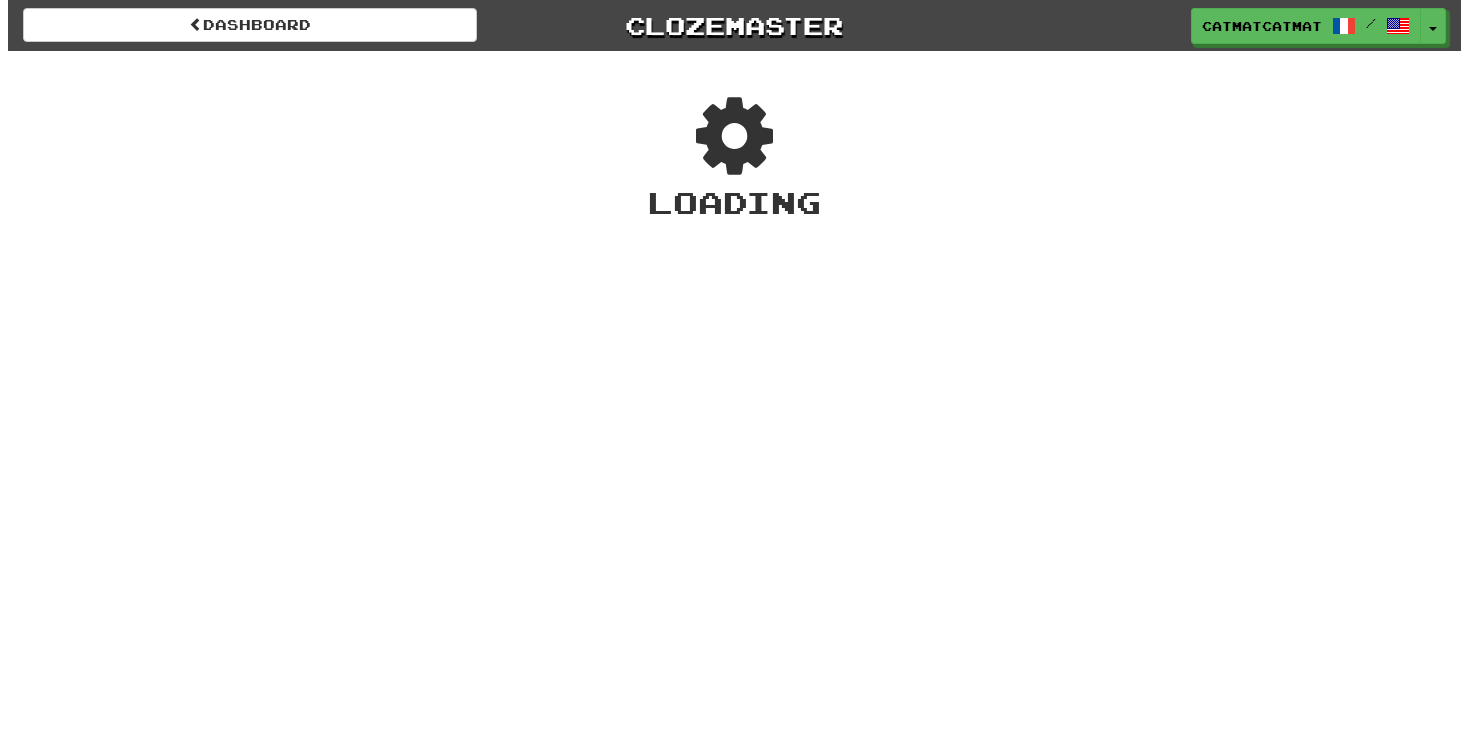 scroll, scrollTop: 0, scrollLeft: 0, axis: both 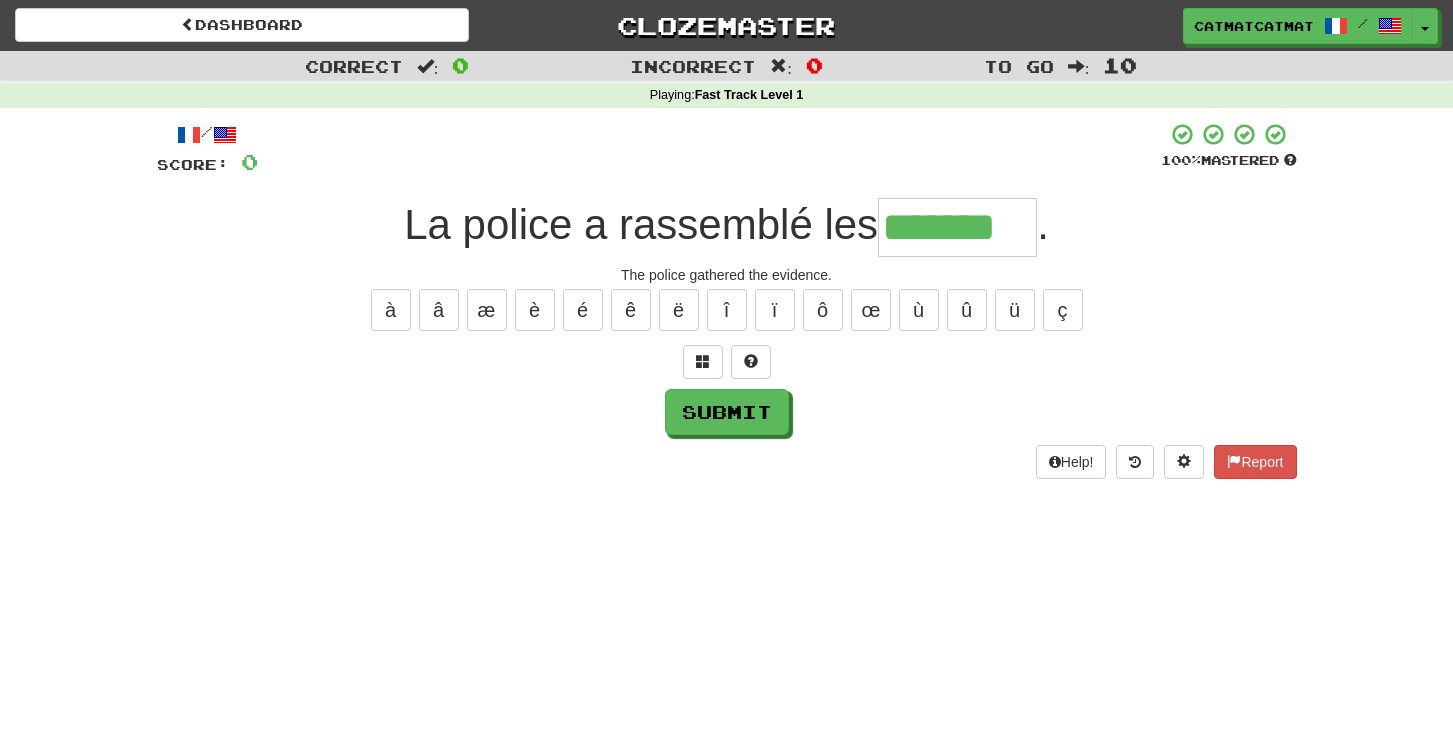 type on "*******" 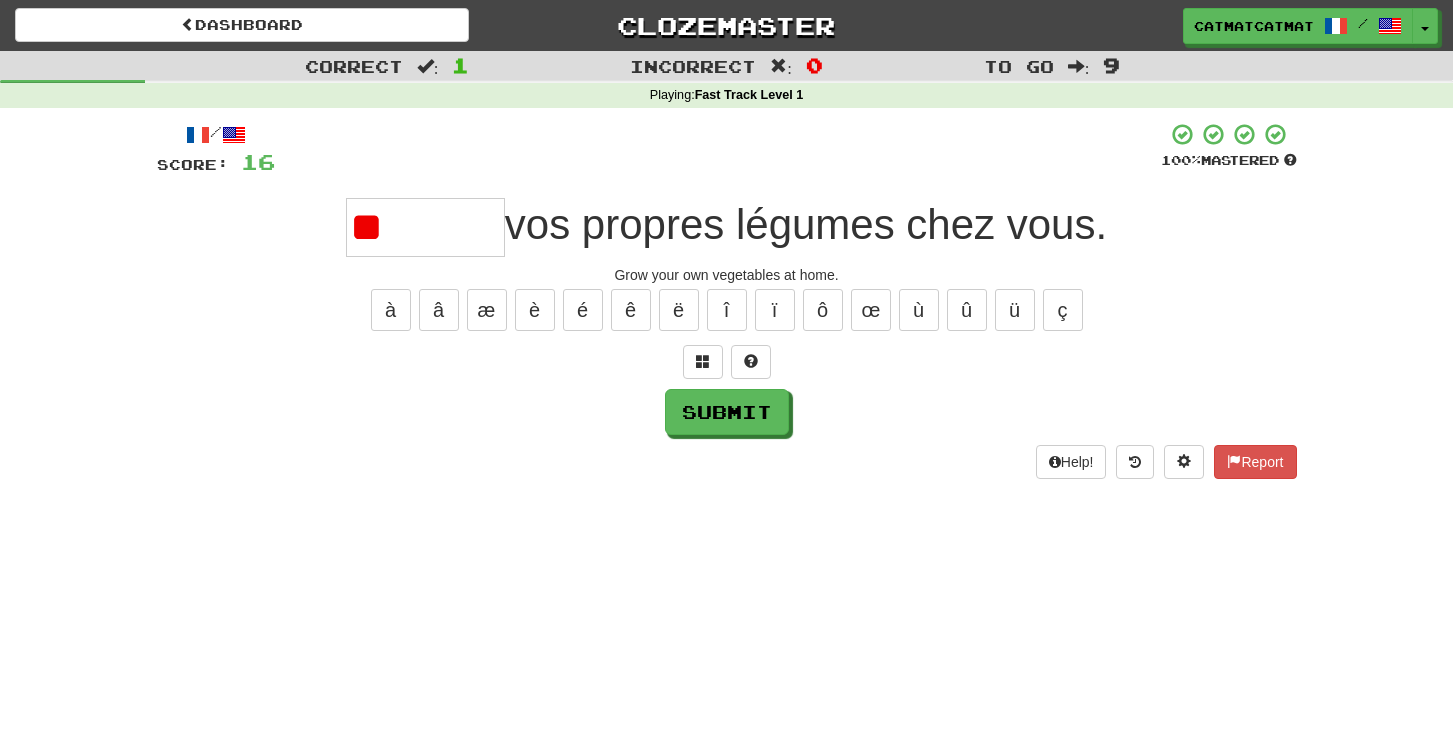 type on "*" 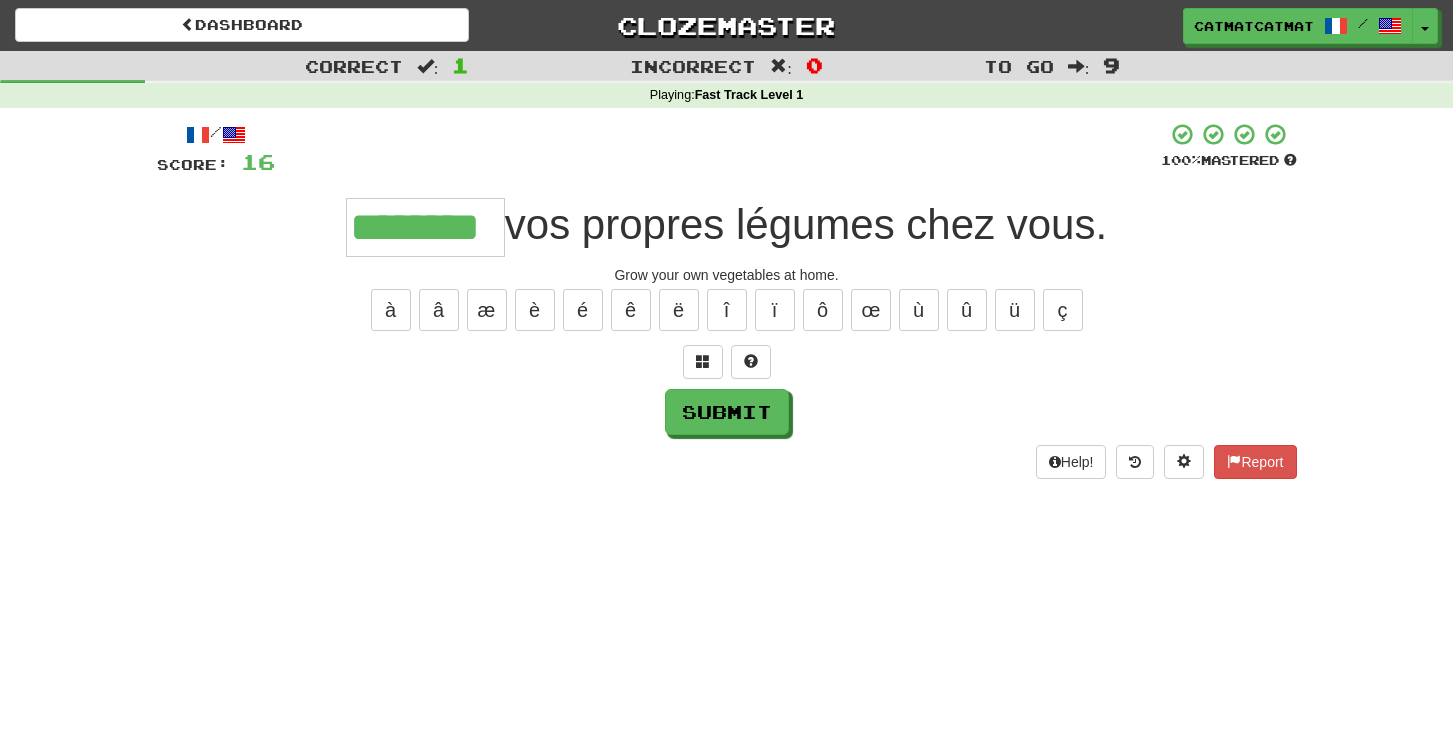 type on "********" 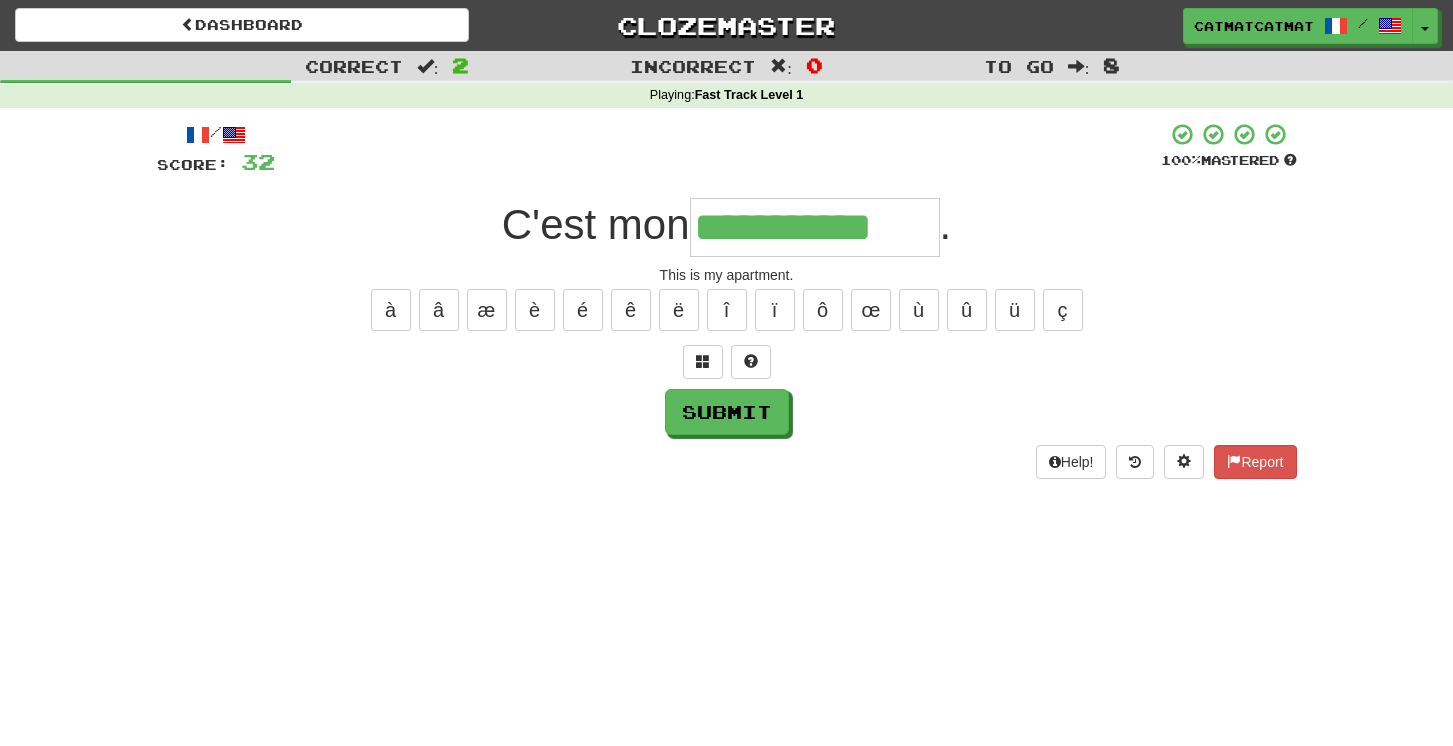 type on "**********" 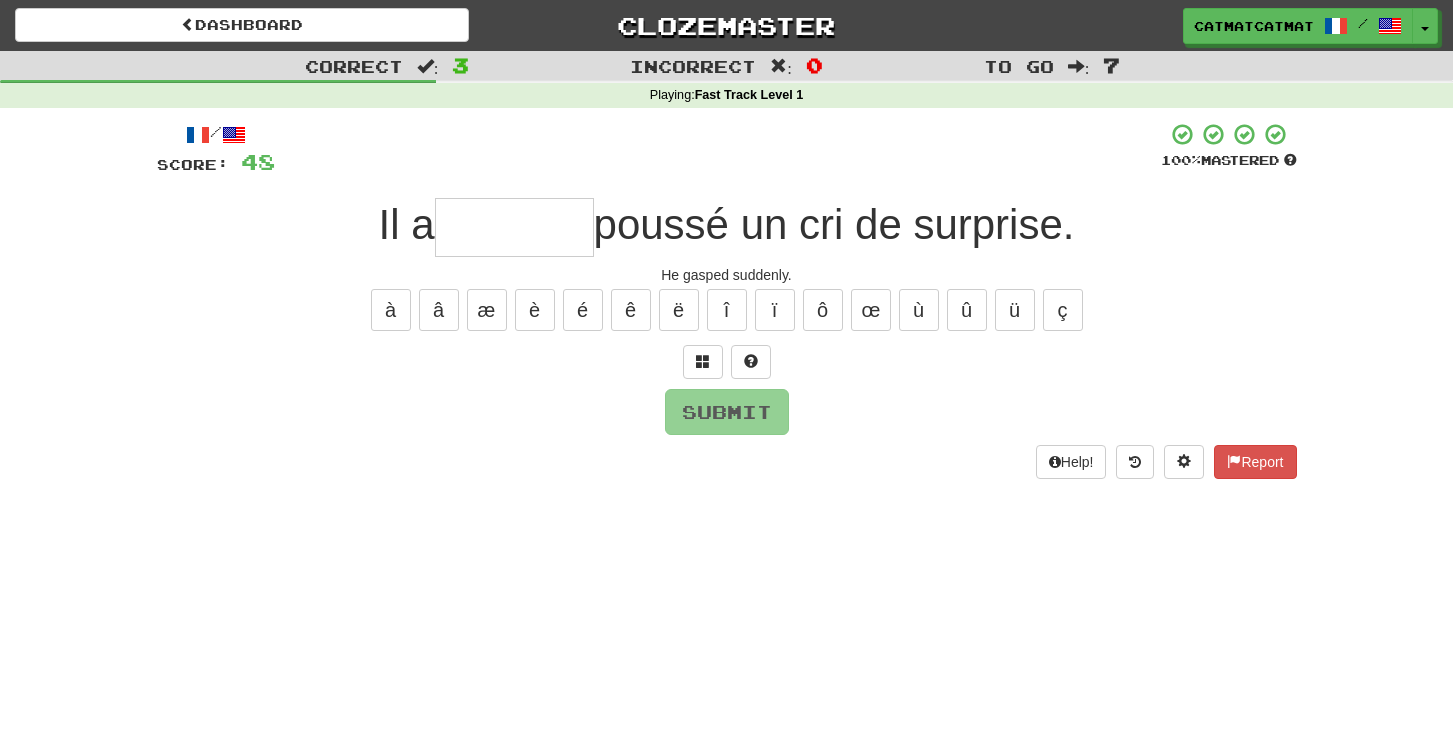 type on "*" 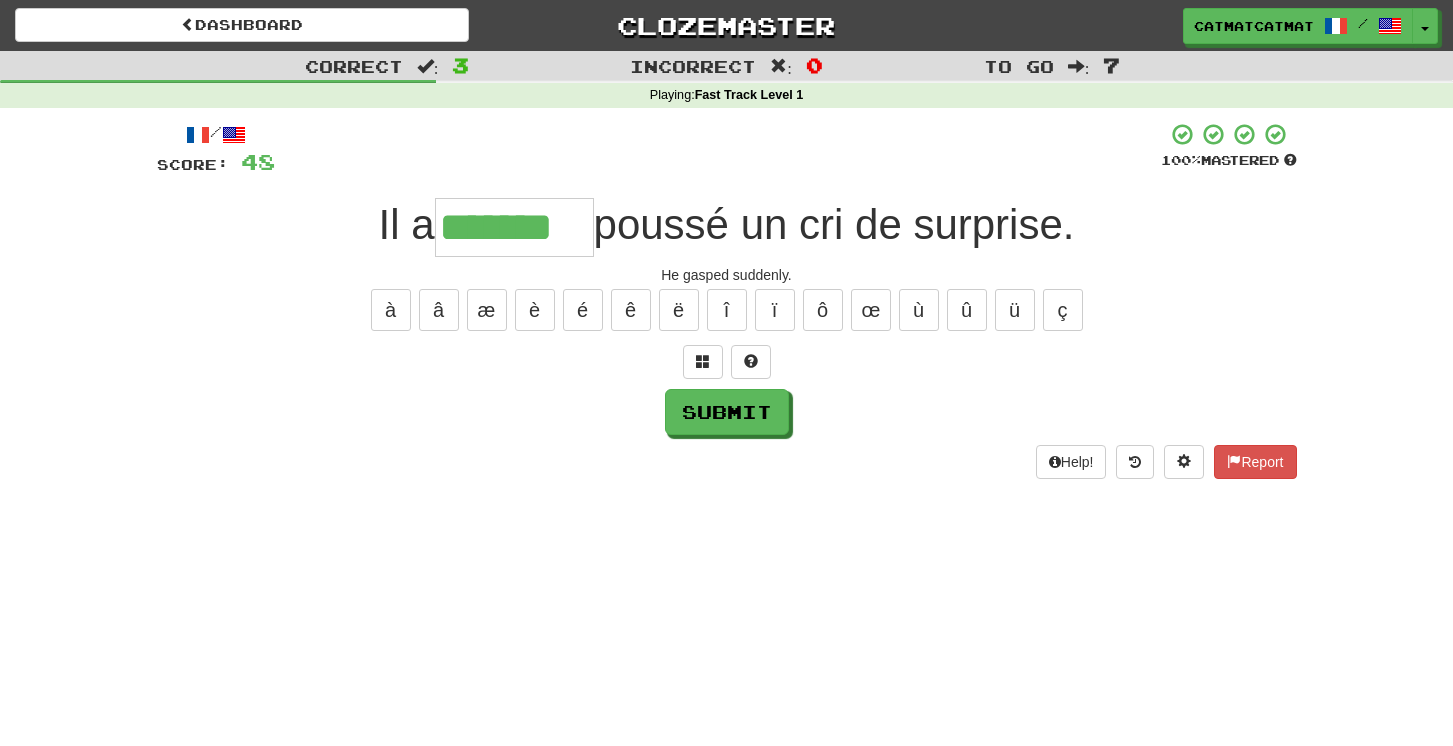 type on "*******" 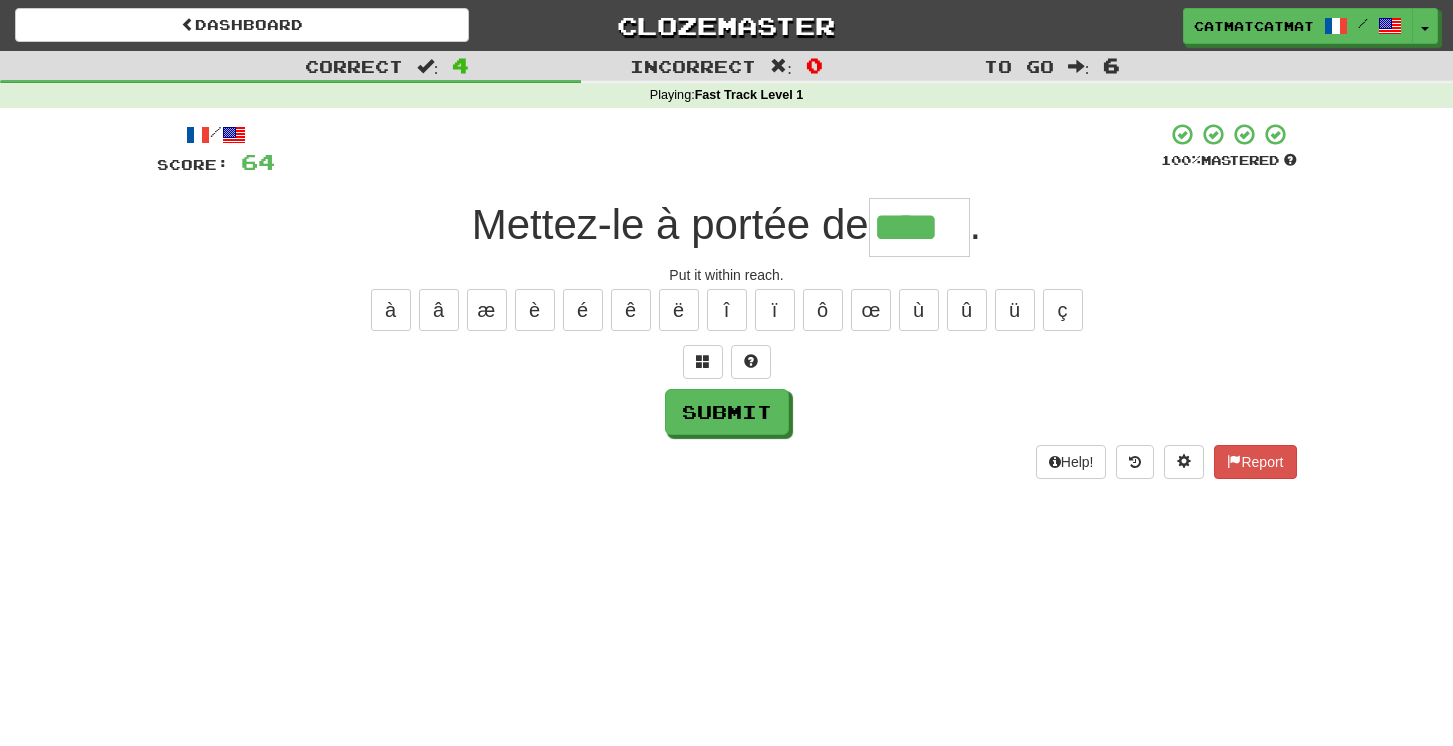 type on "****" 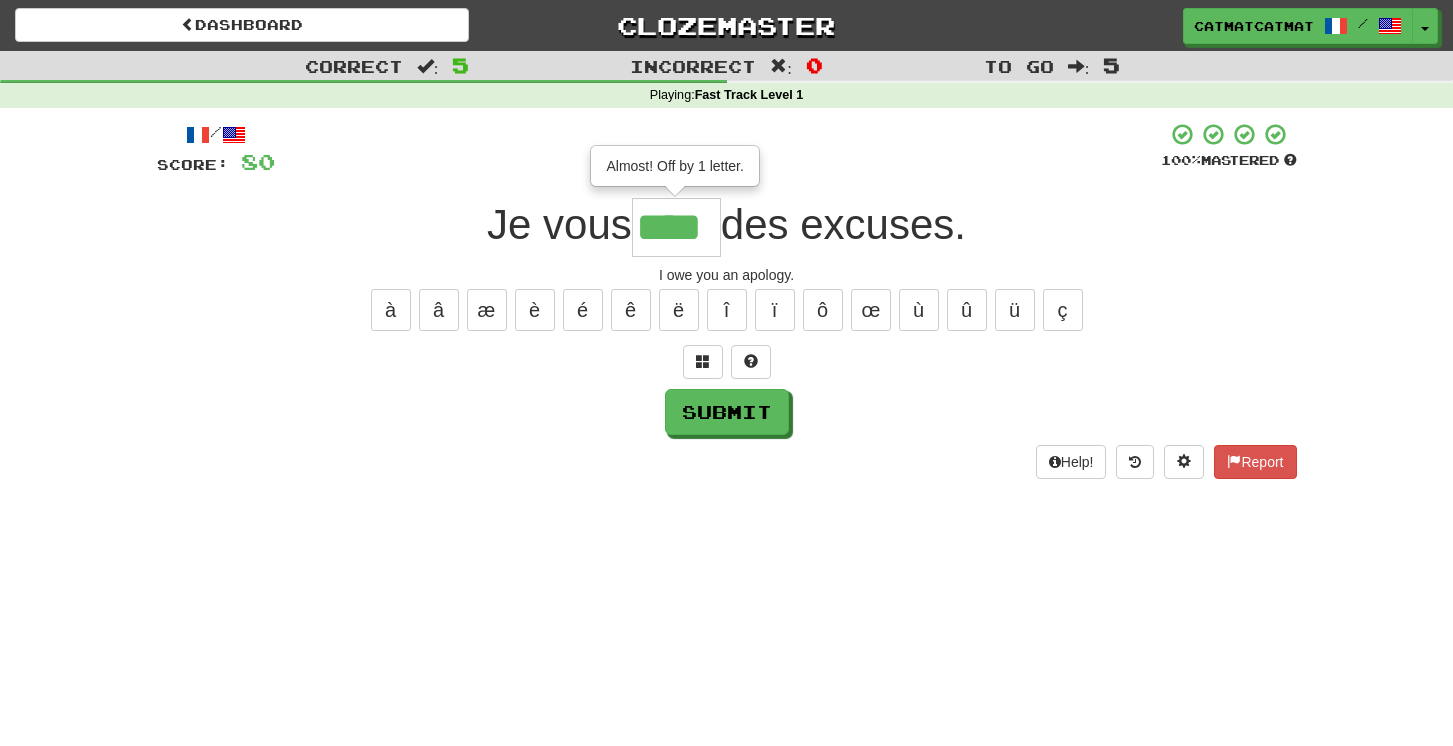 type on "****" 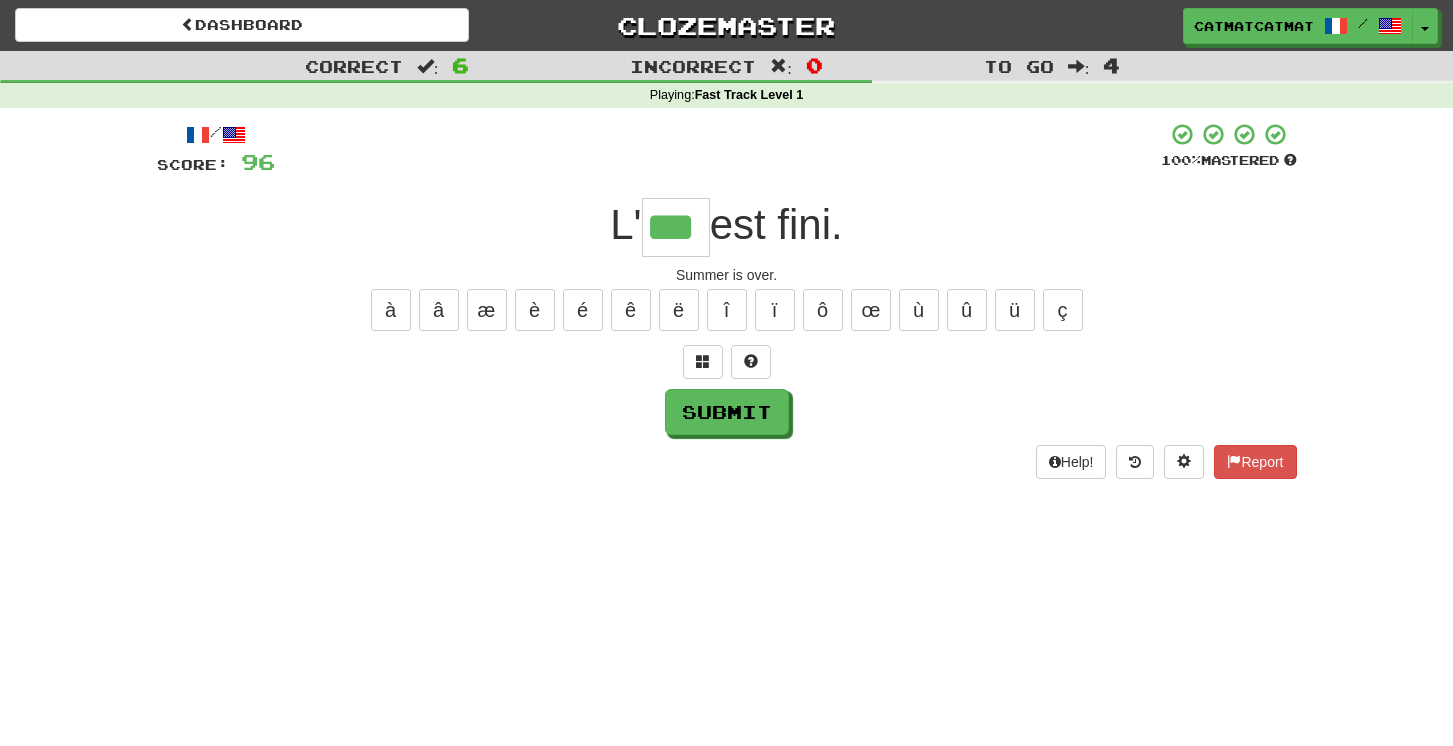 type on "***" 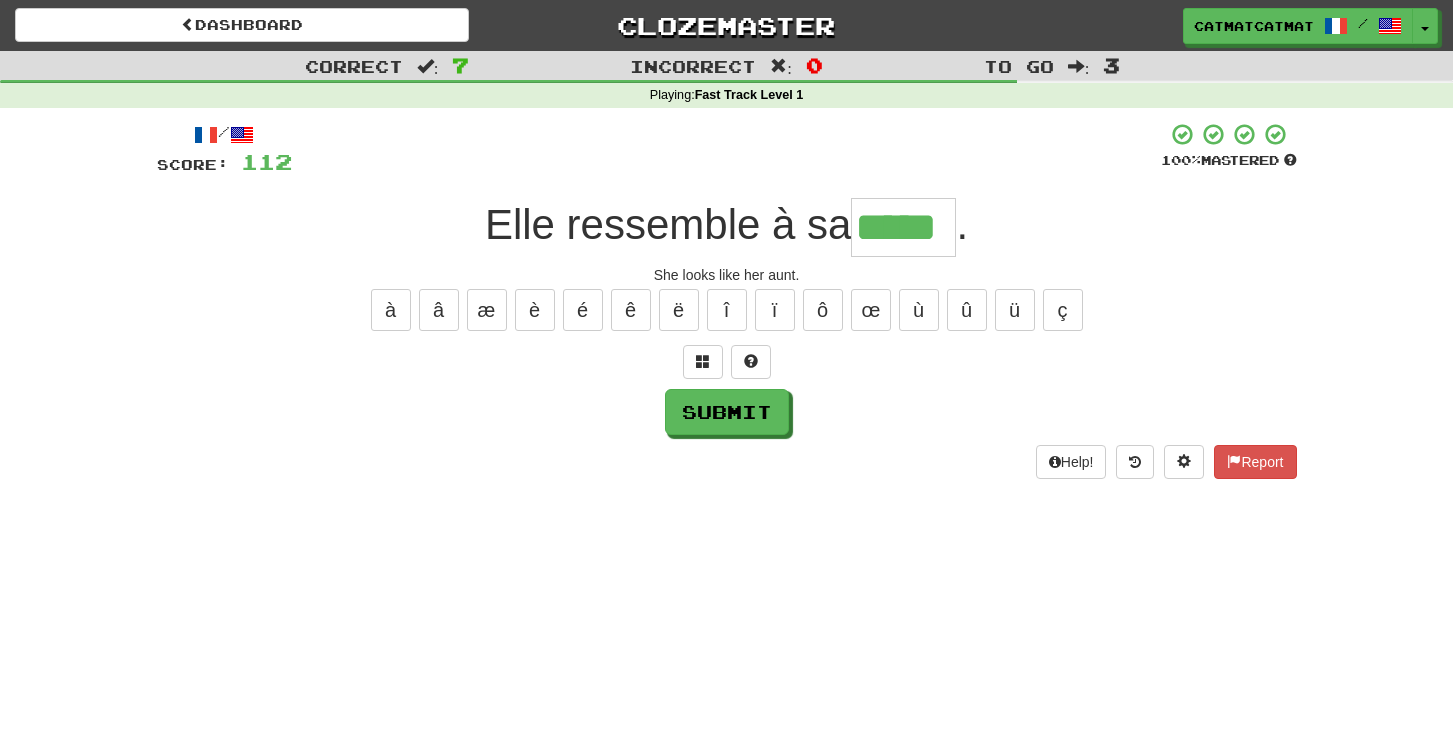 type on "*****" 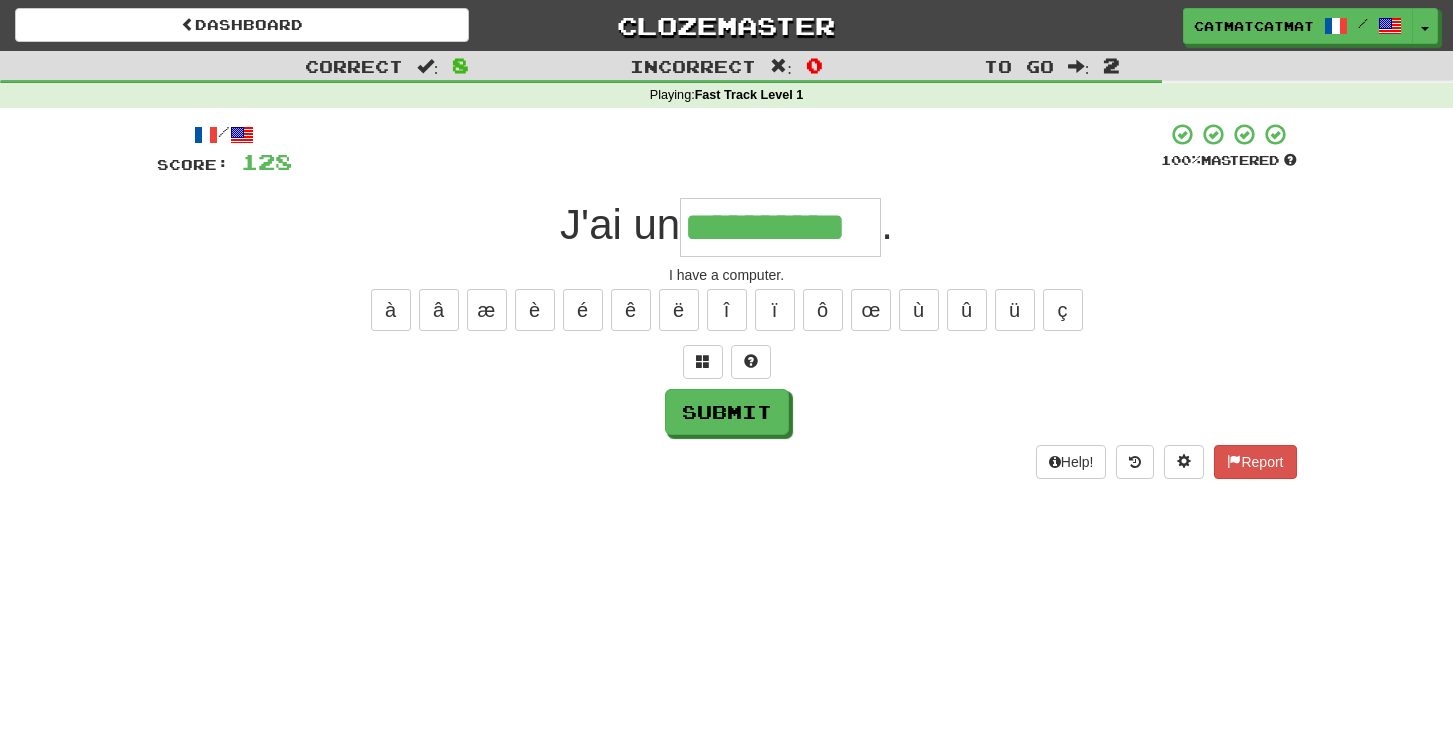 type on "**********" 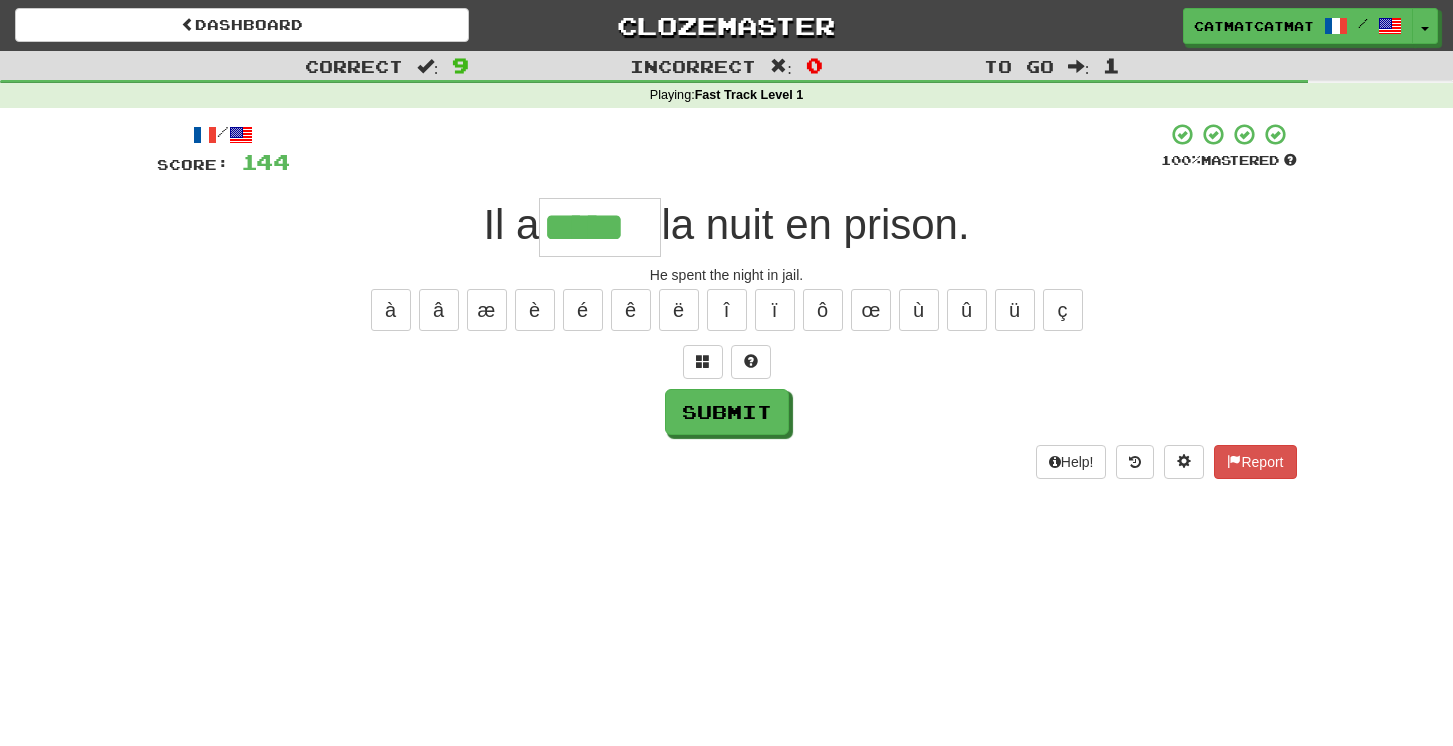 type on "*****" 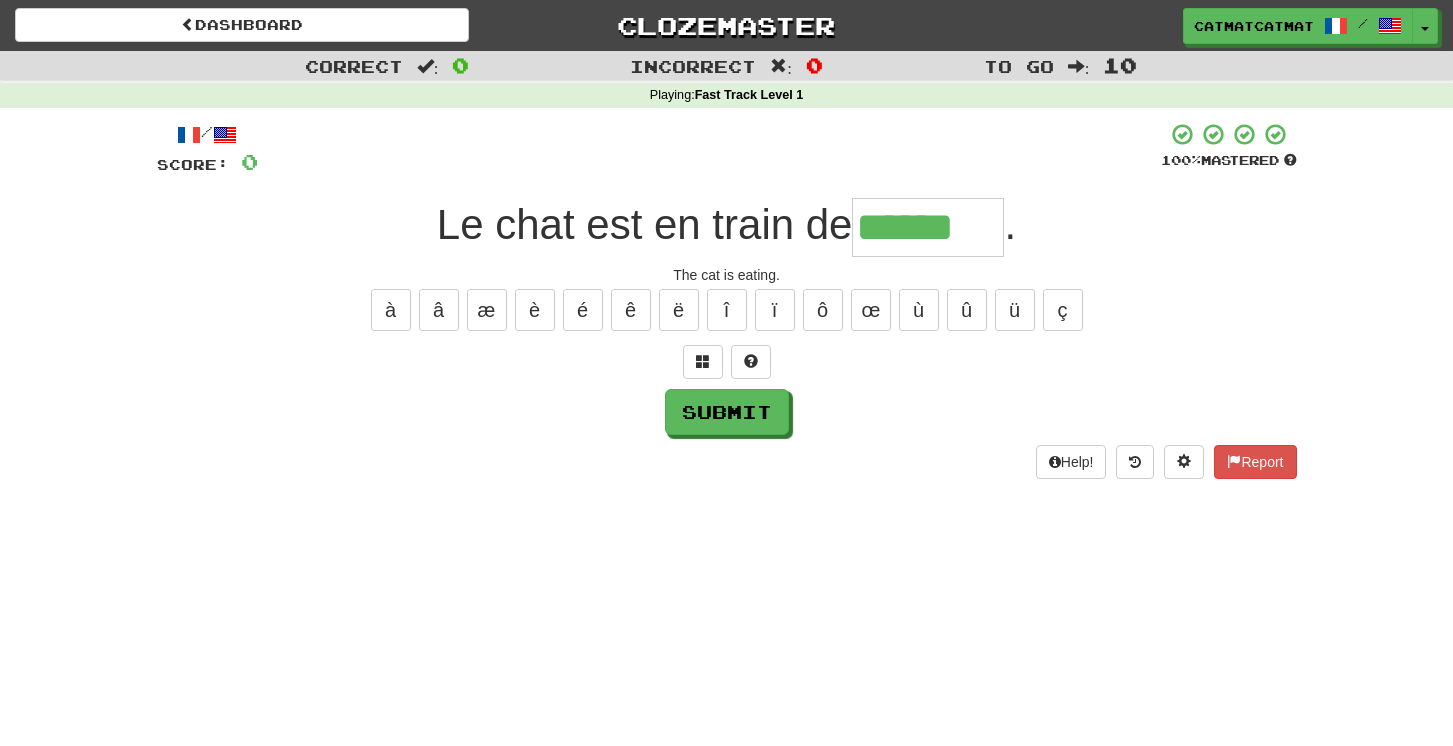 type on "******" 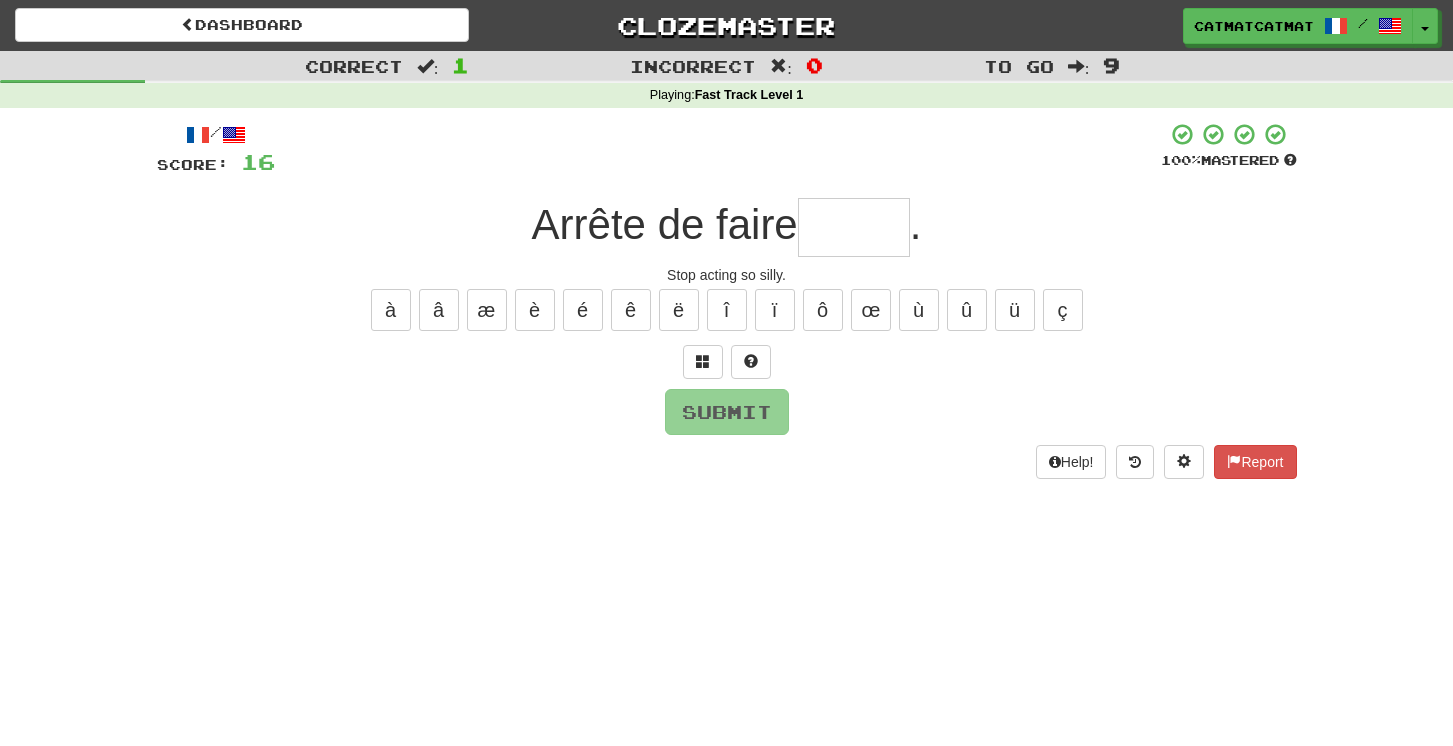 type on "*" 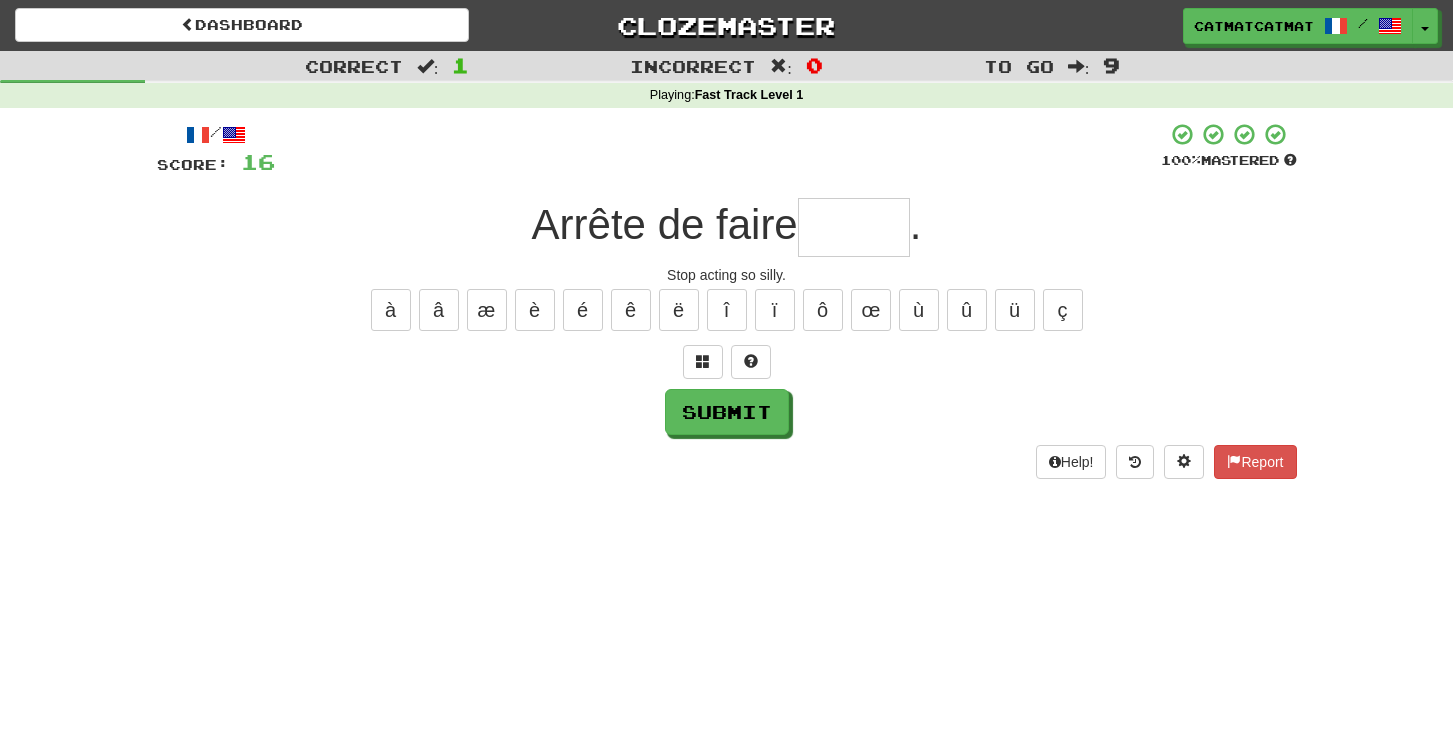 type on "*" 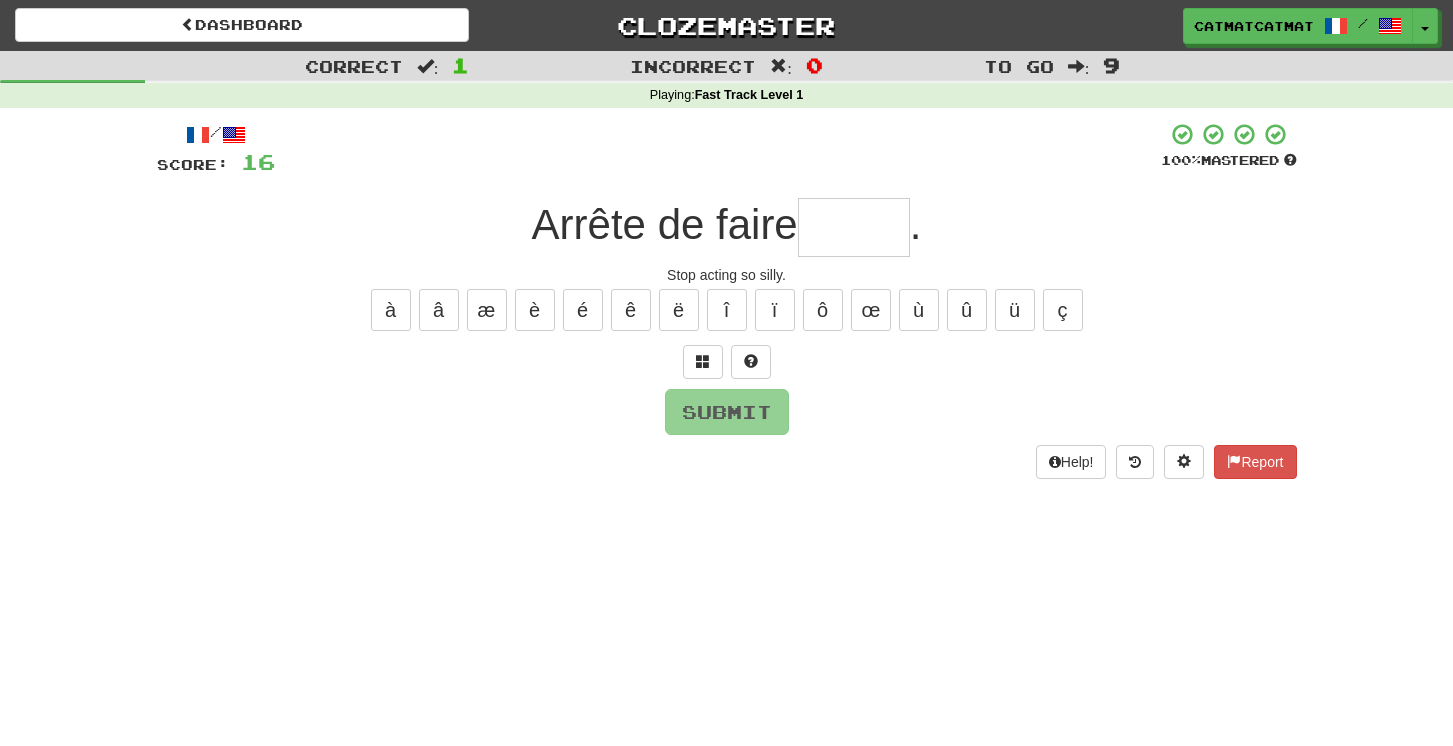 type on "*" 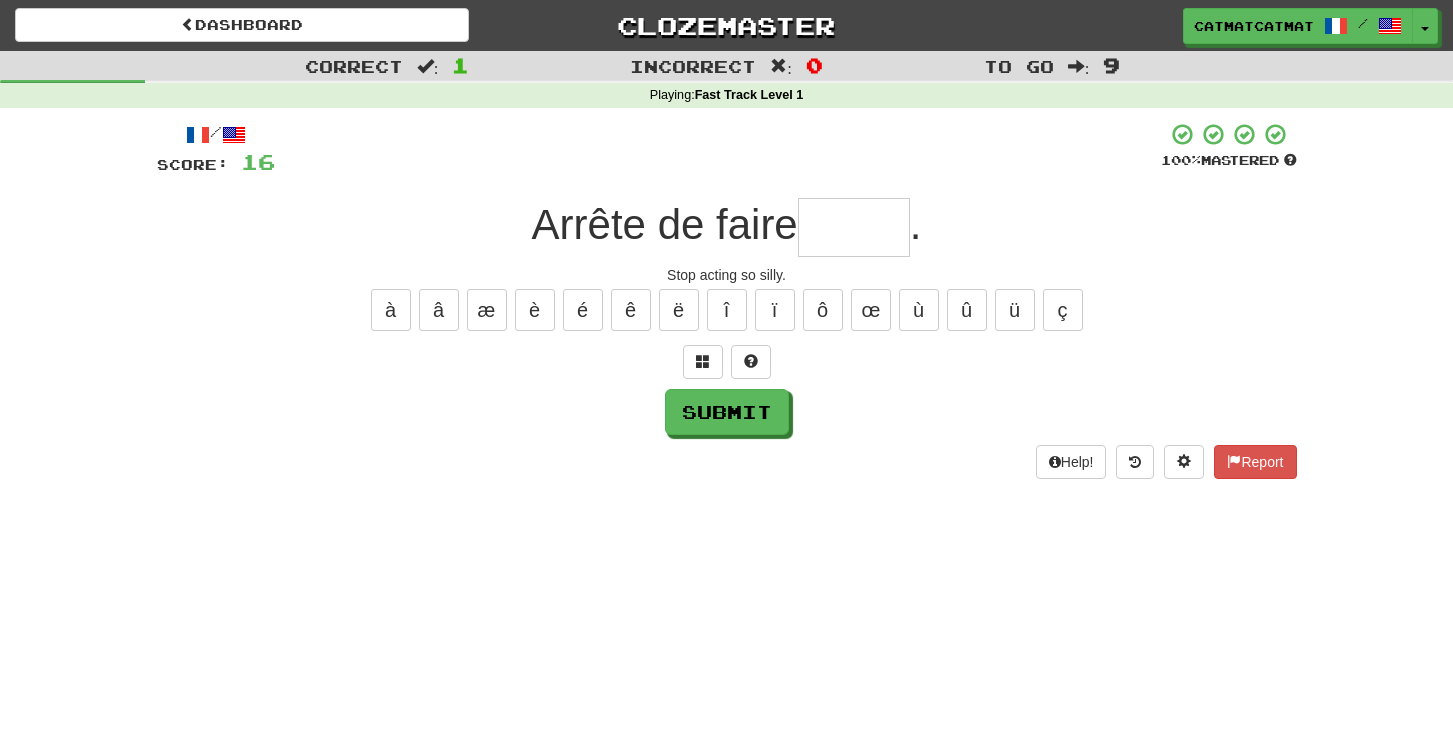 type on "*" 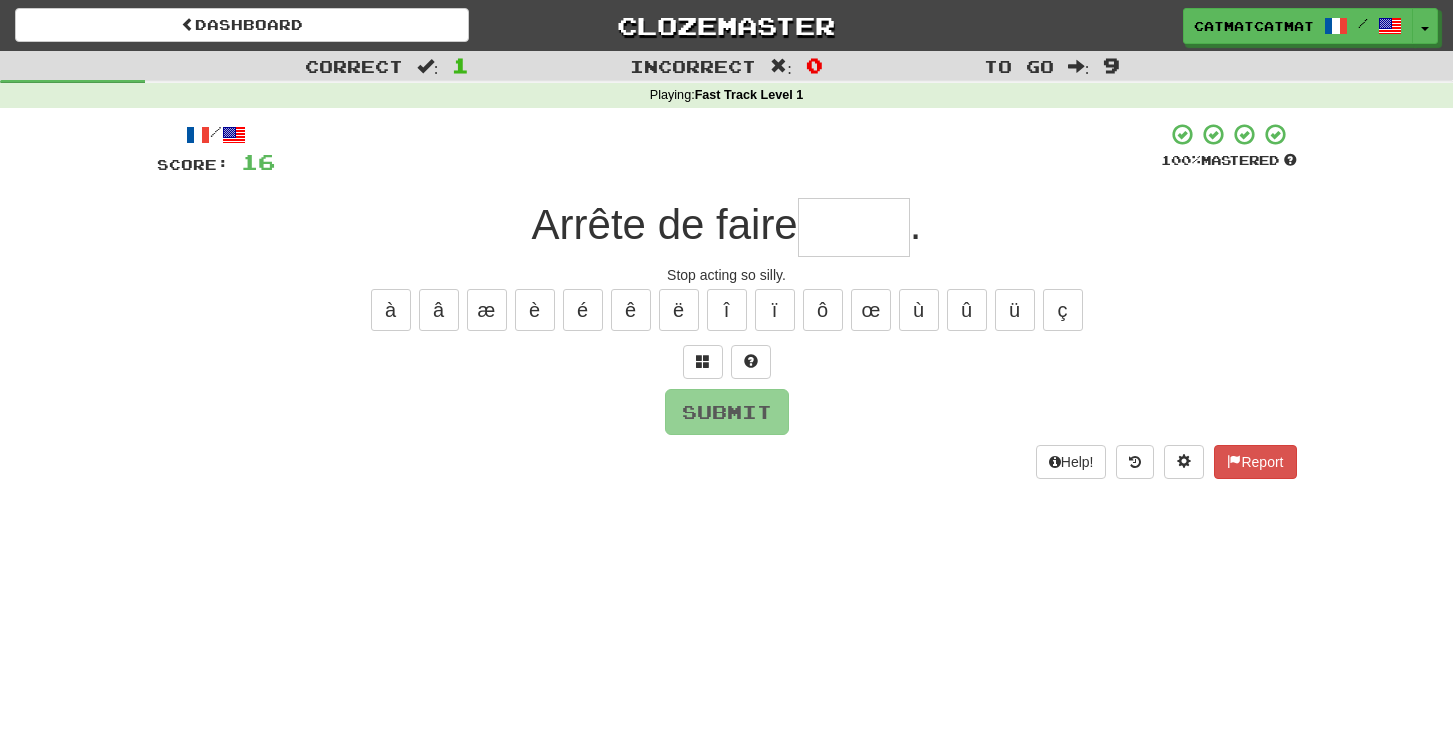 type on "*" 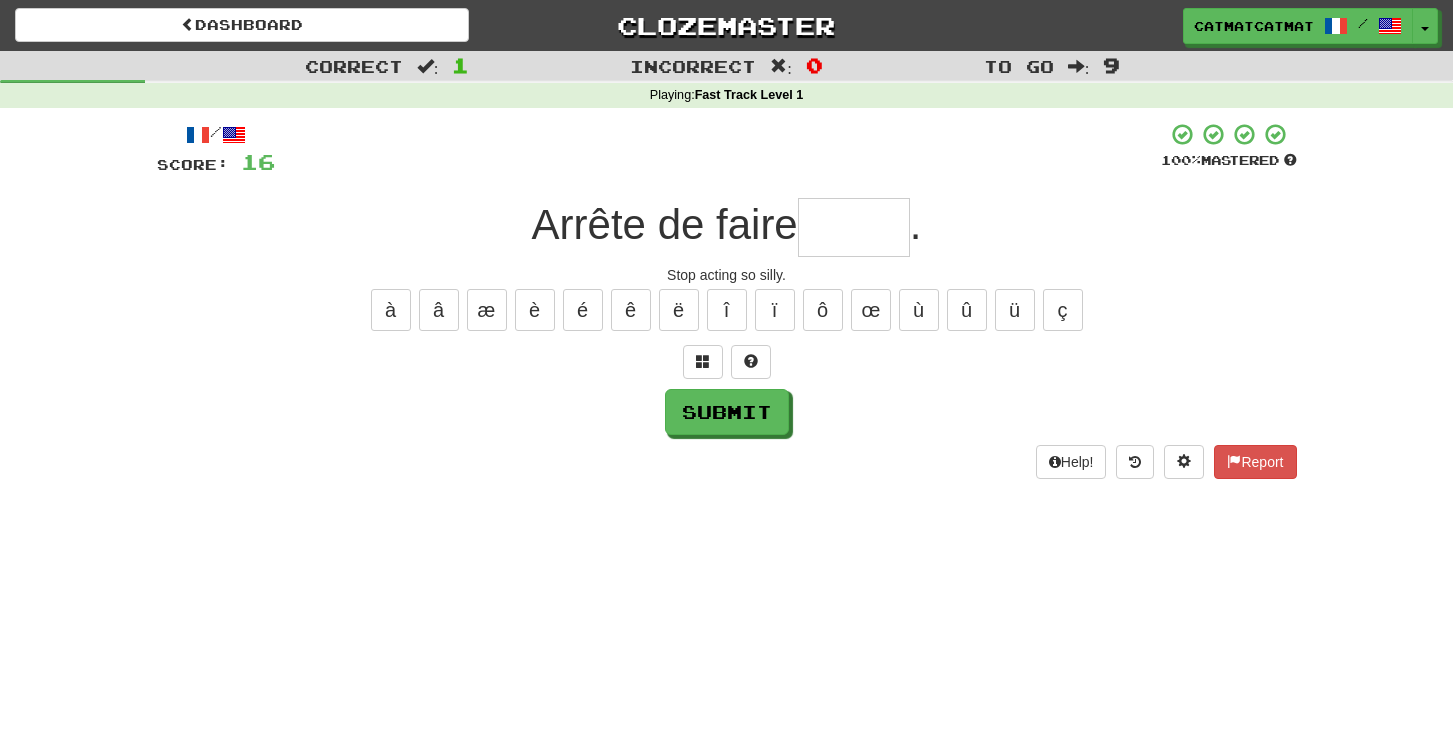 type on "*" 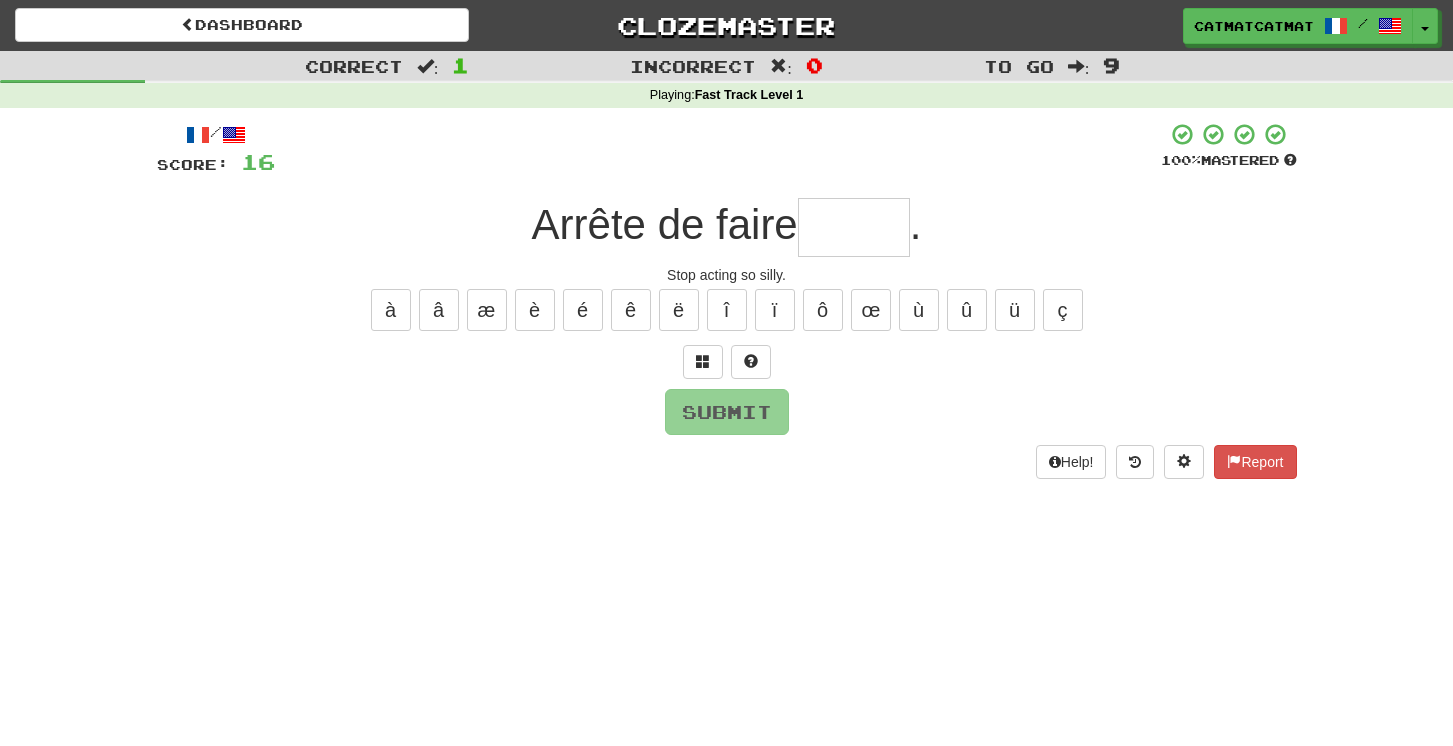 type on "*" 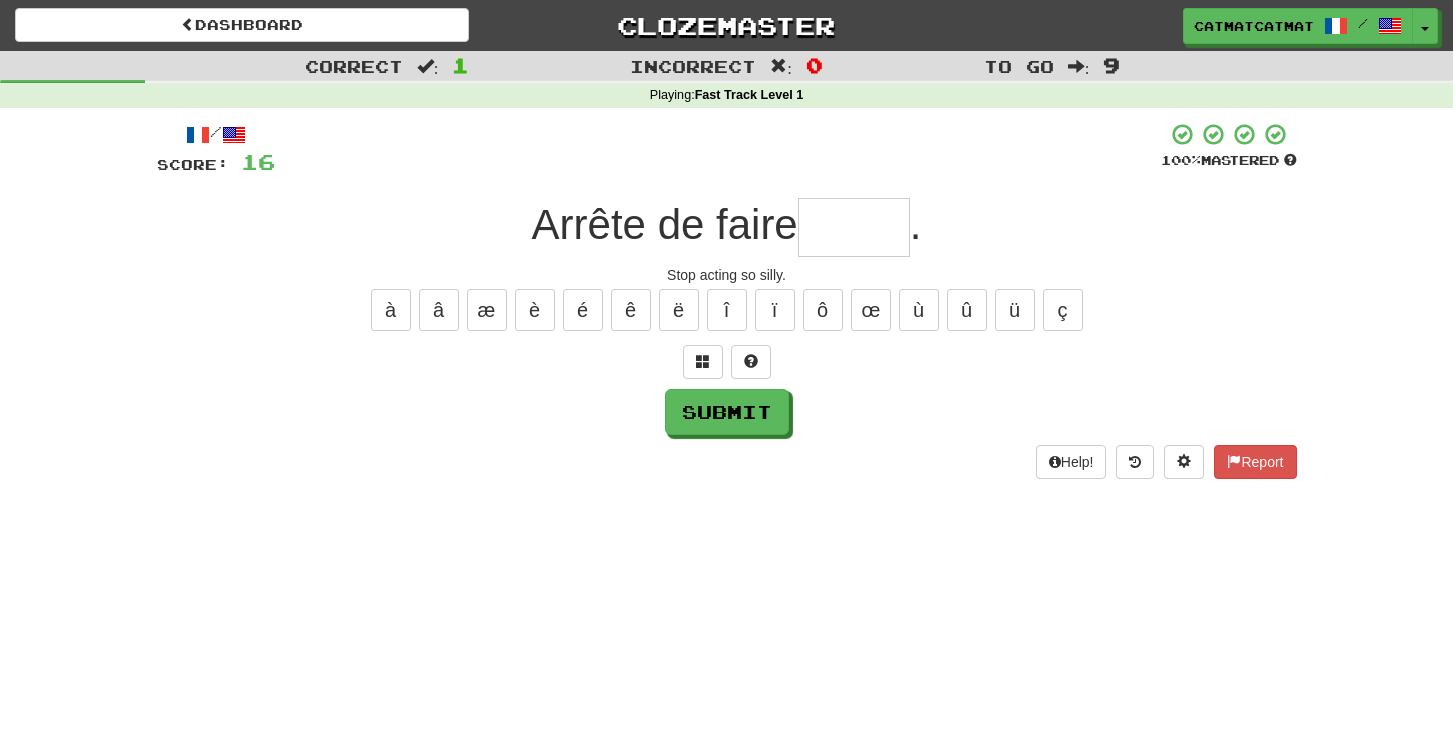 type on "*" 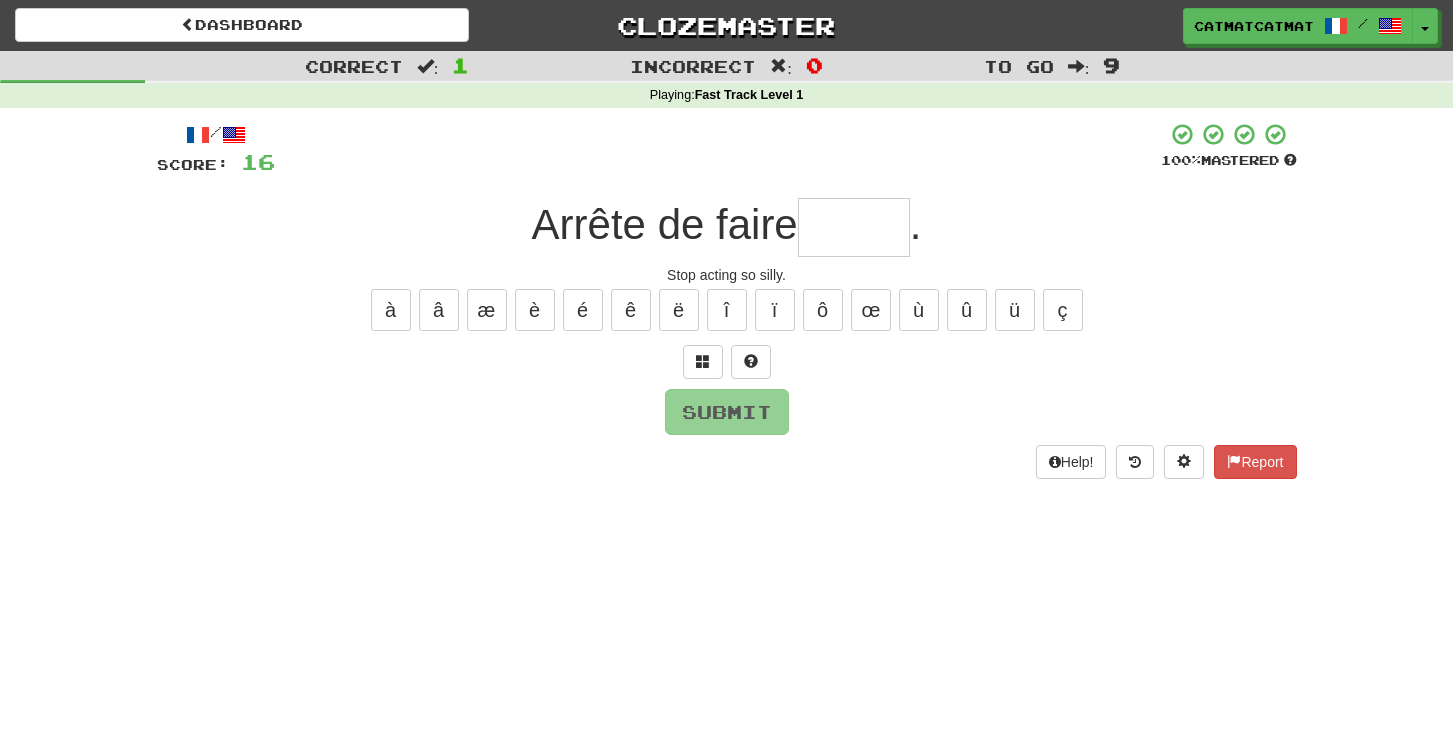type on "*" 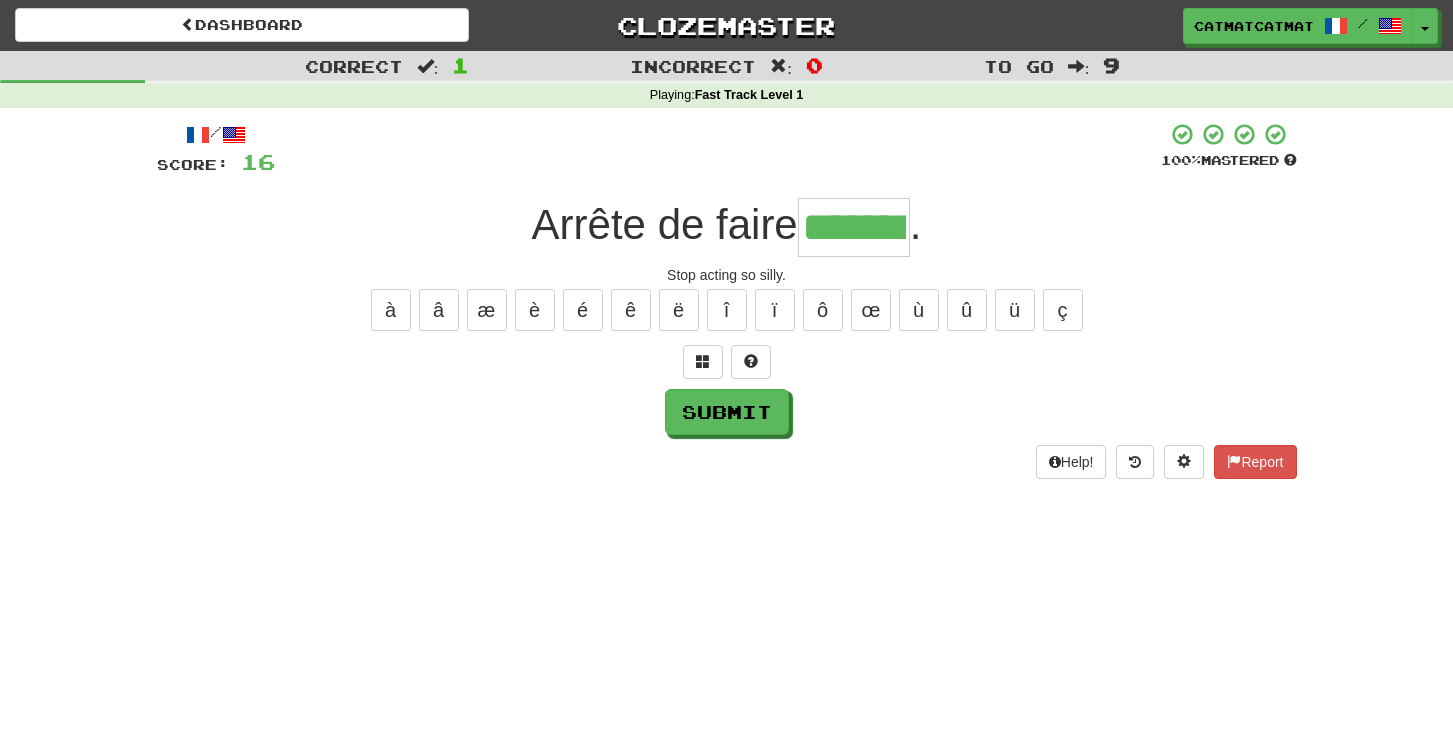type on "*******" 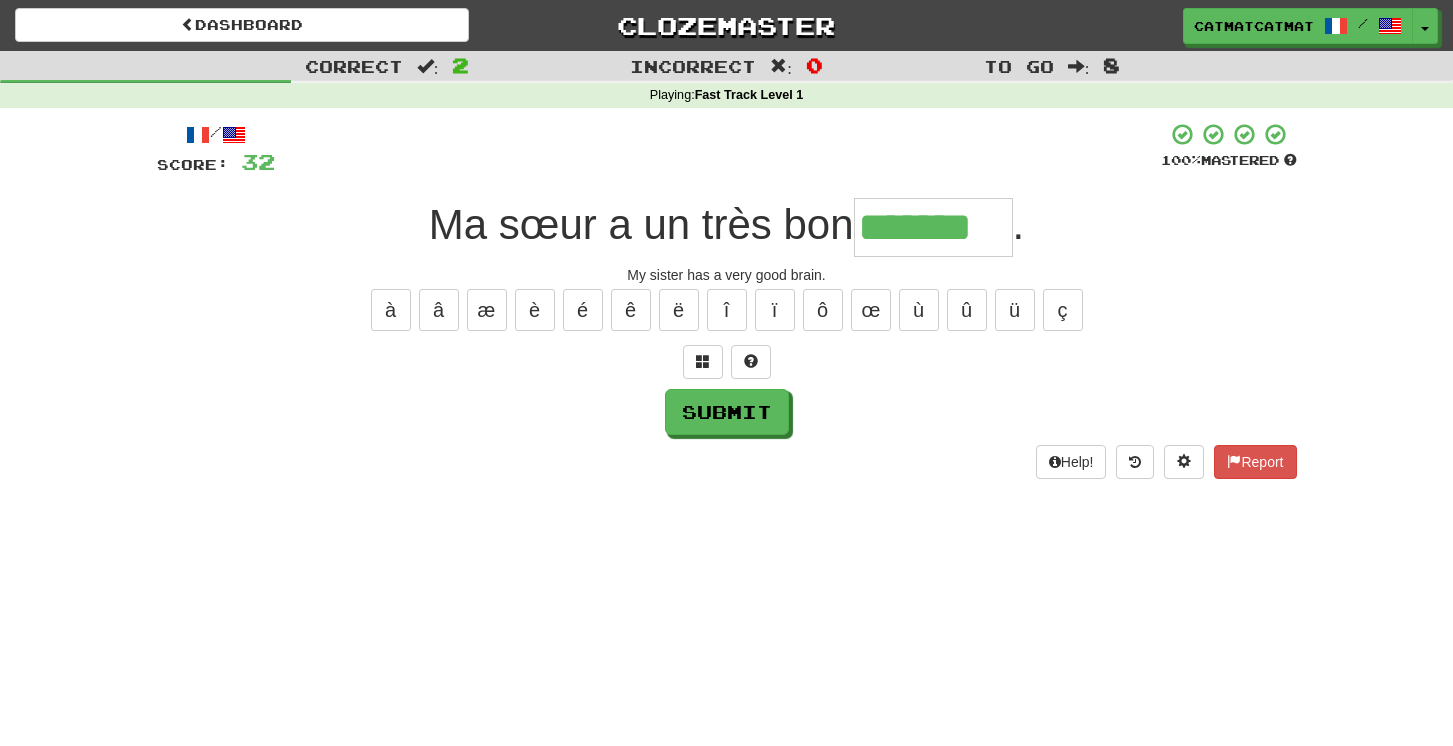 type on "*******" 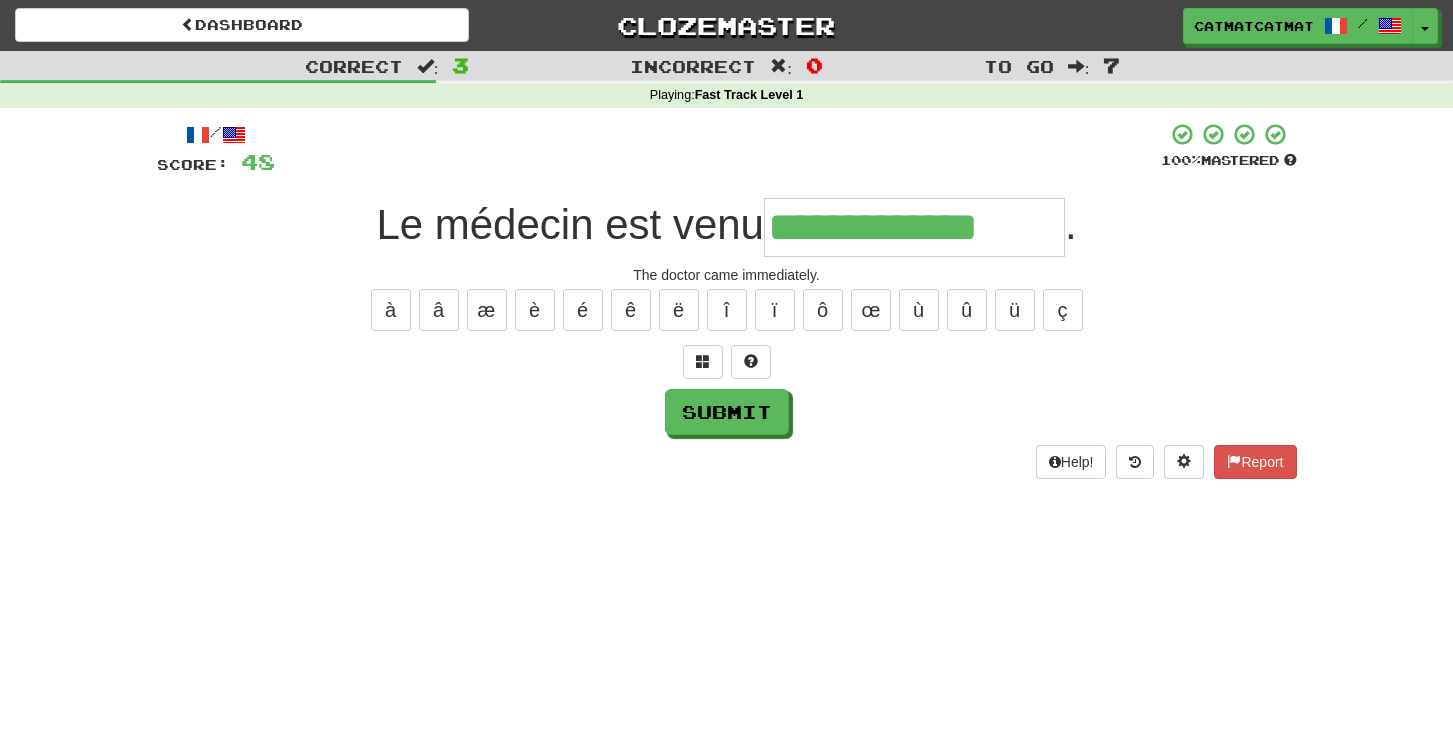 type on "**********" 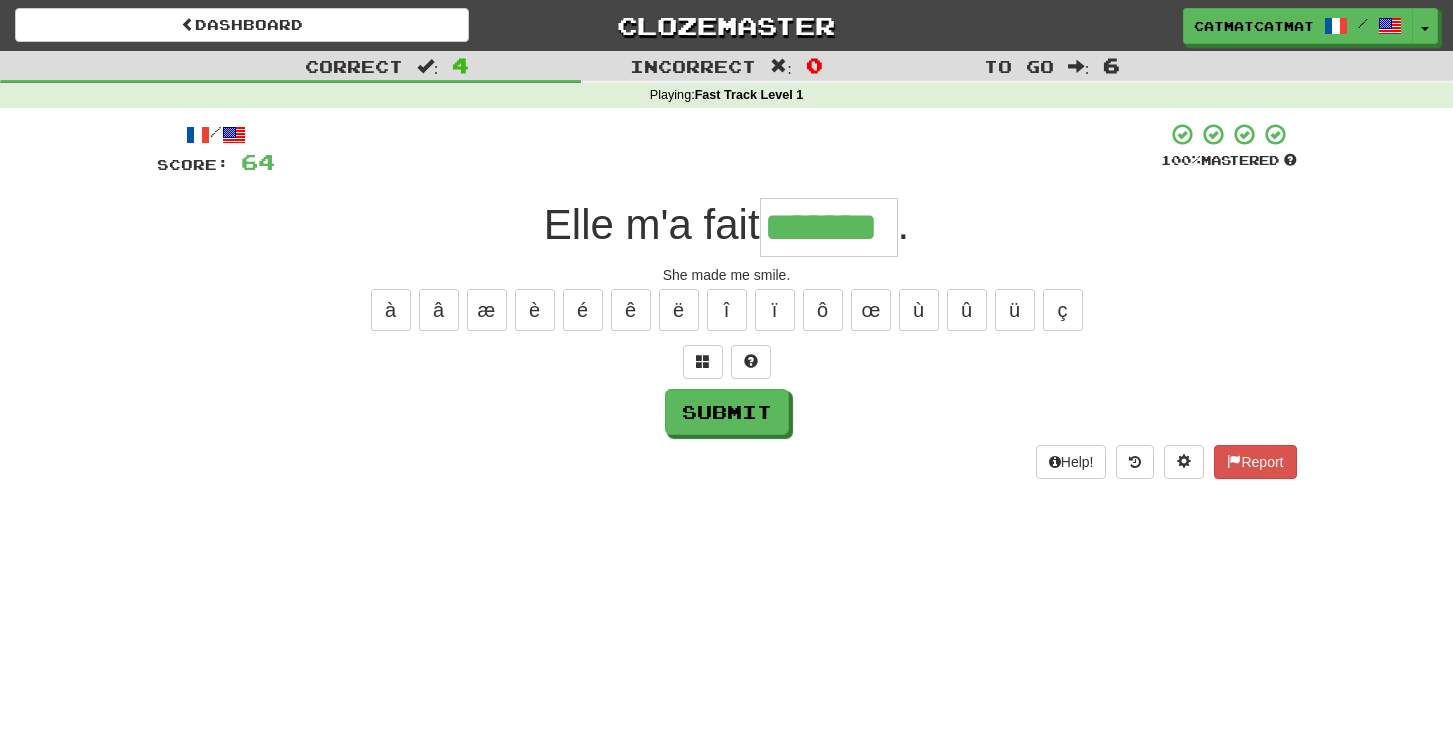 type on "*******" 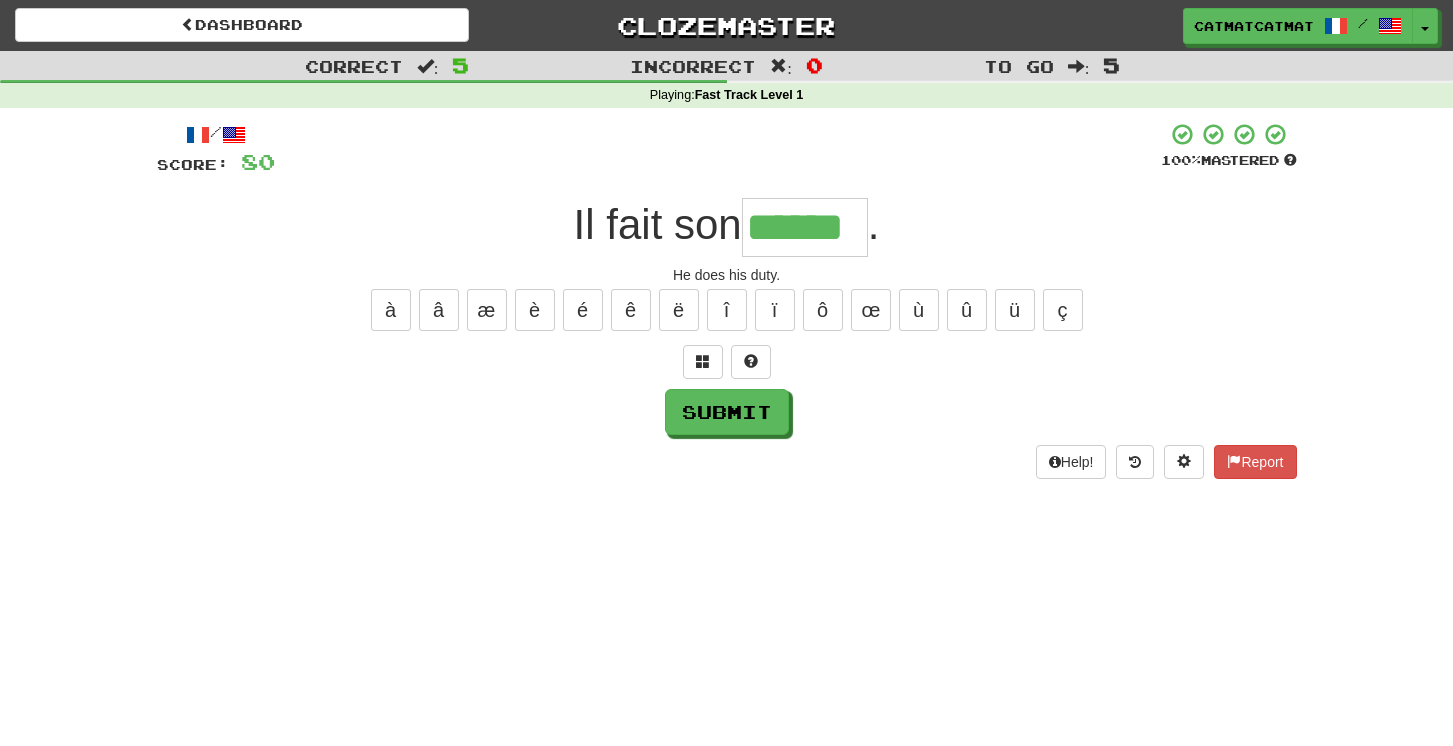 type on "******" 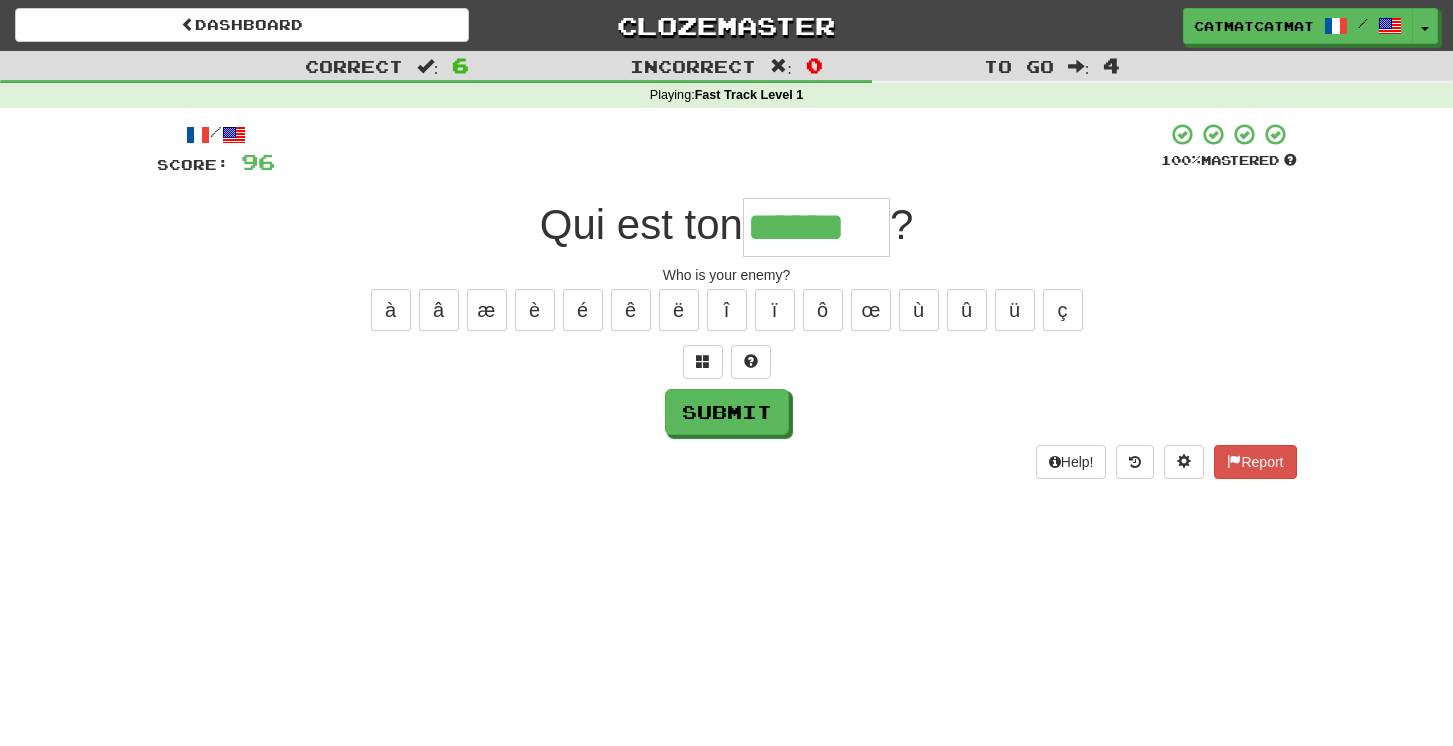 type on "******" 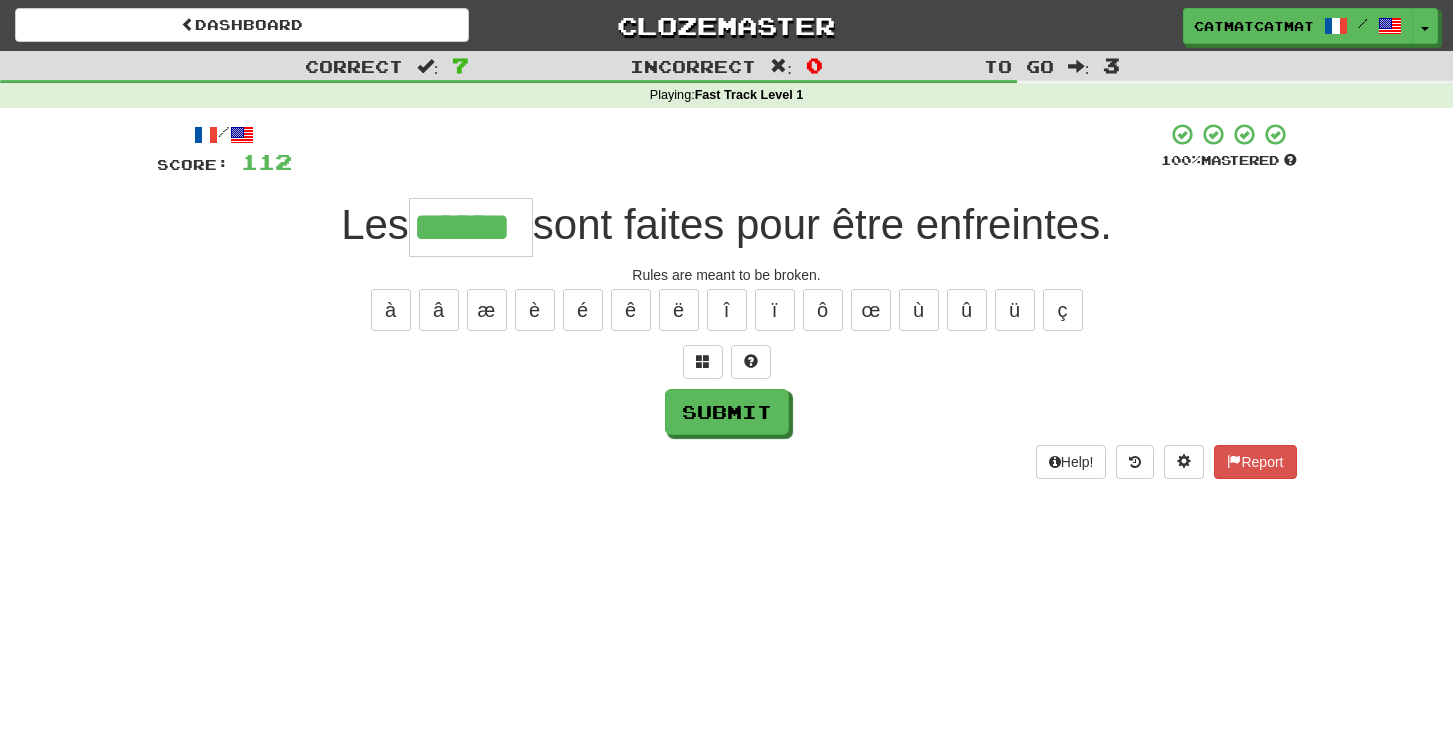 type on "******" 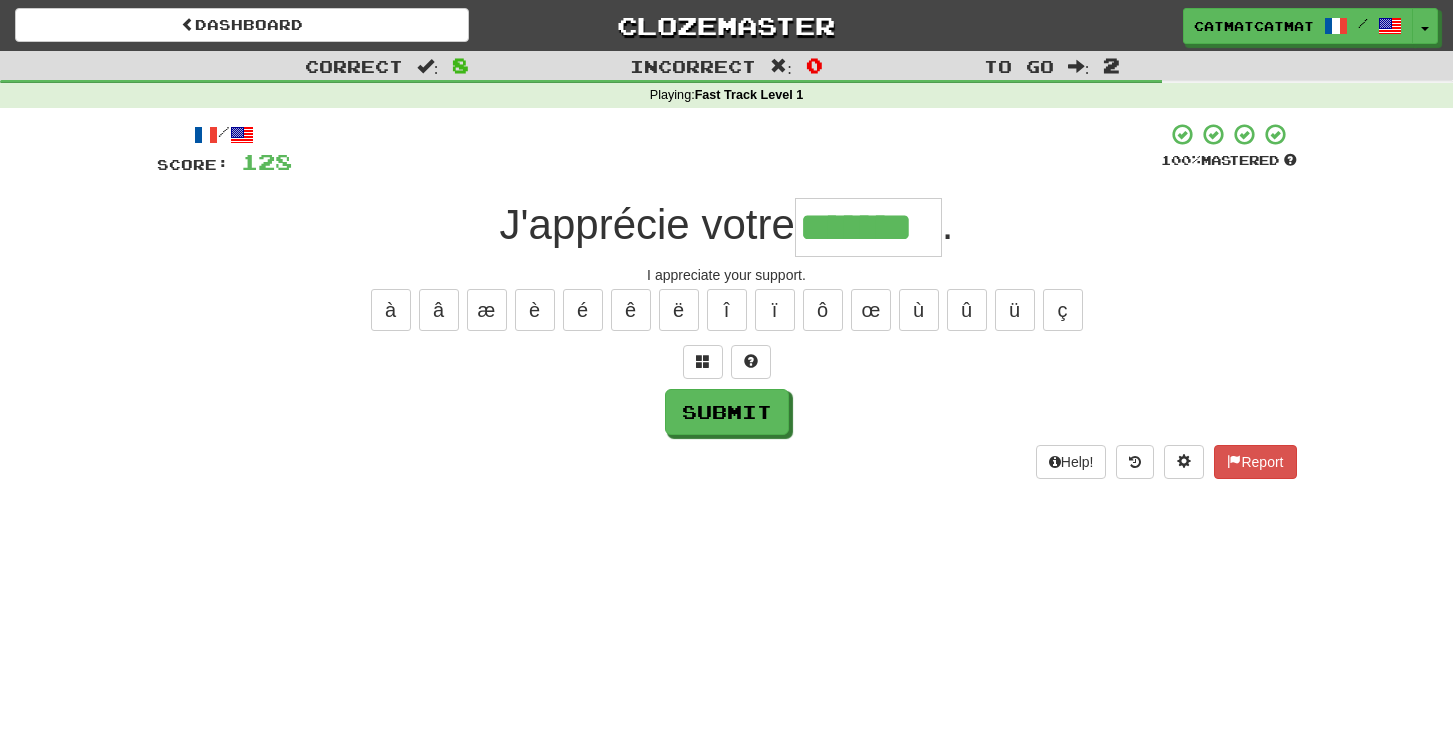 type on "*******" 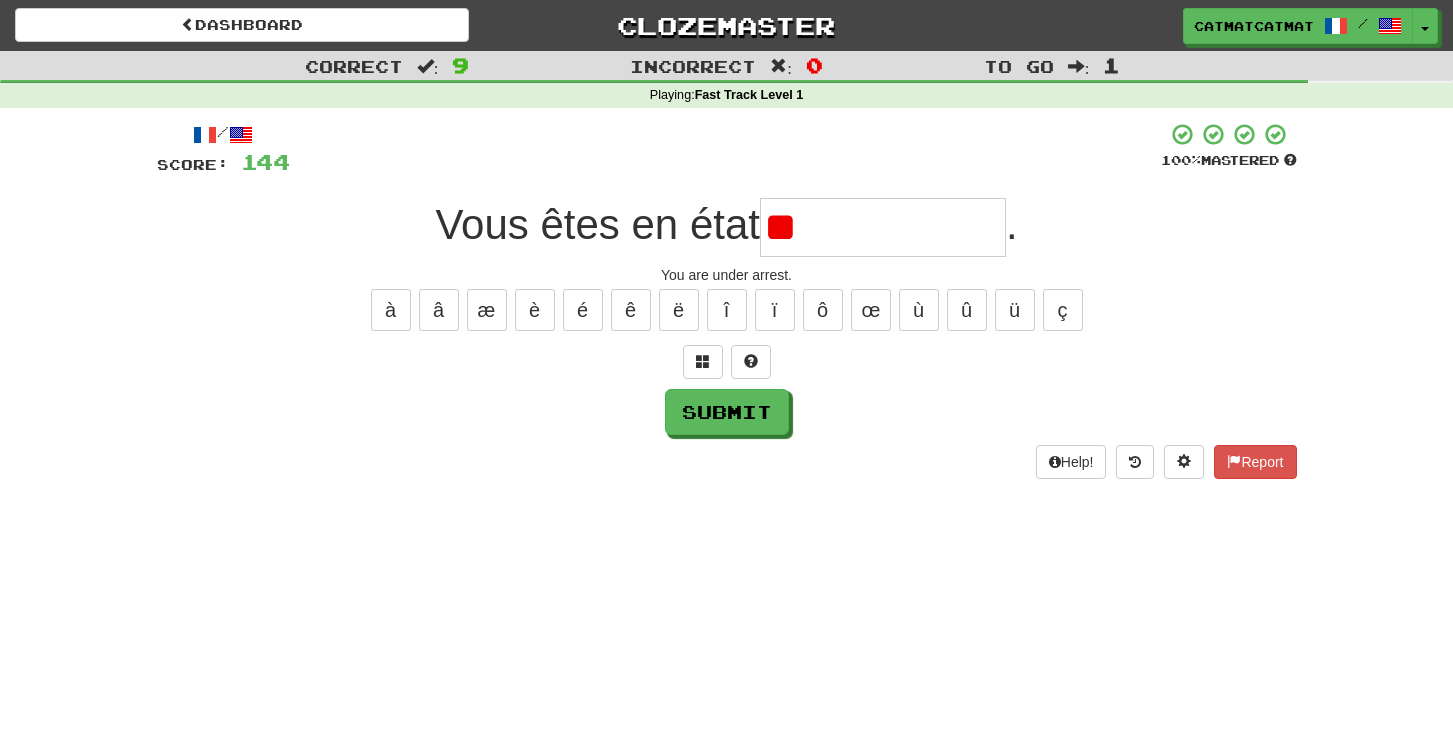 type on "*" 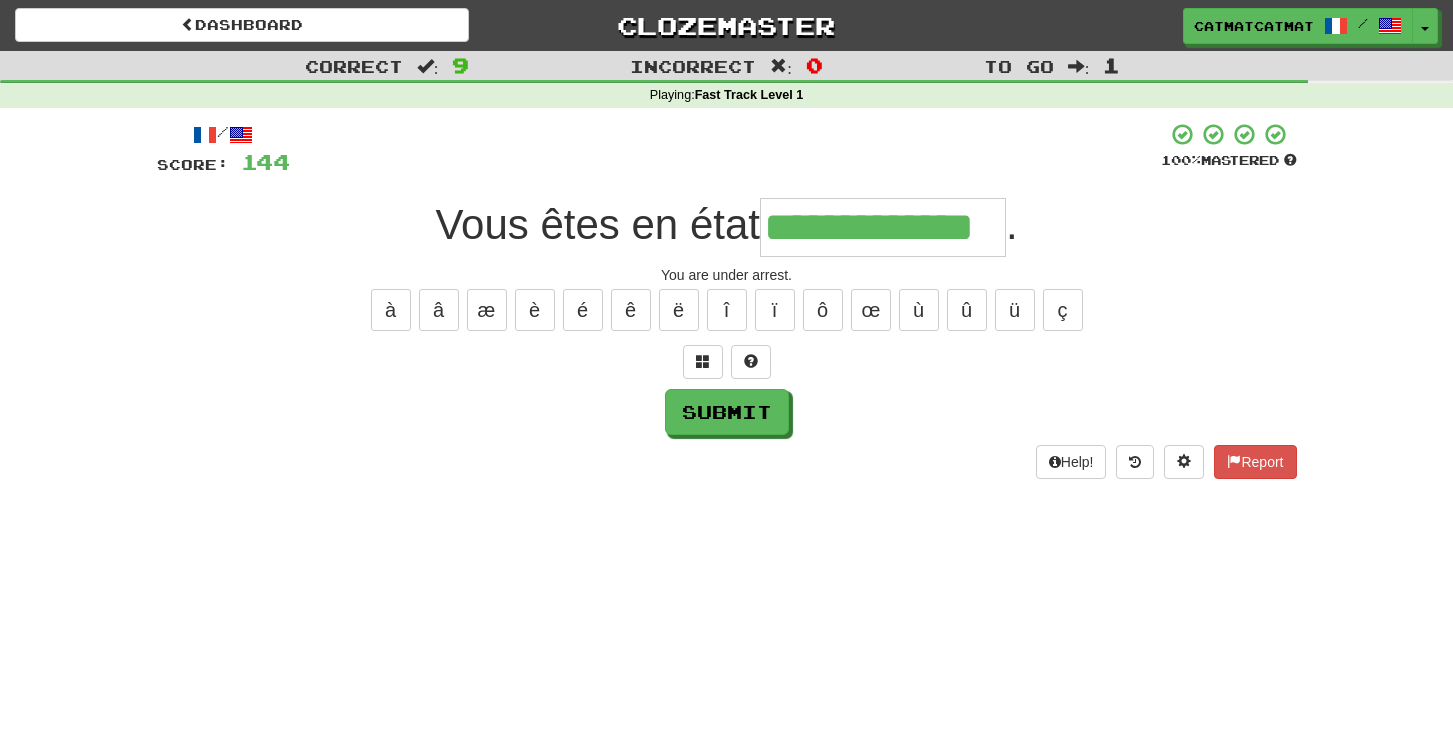 type on "**********" 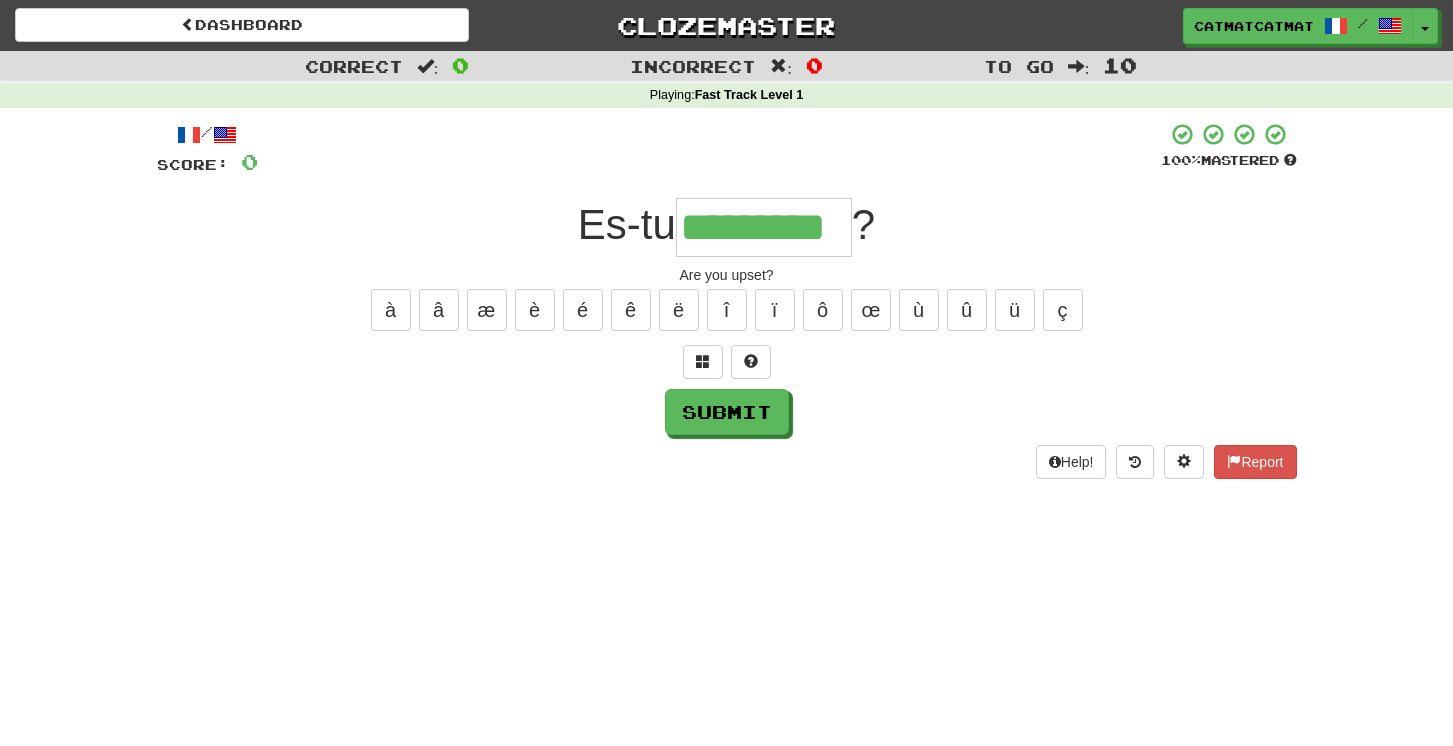 type on "*********" 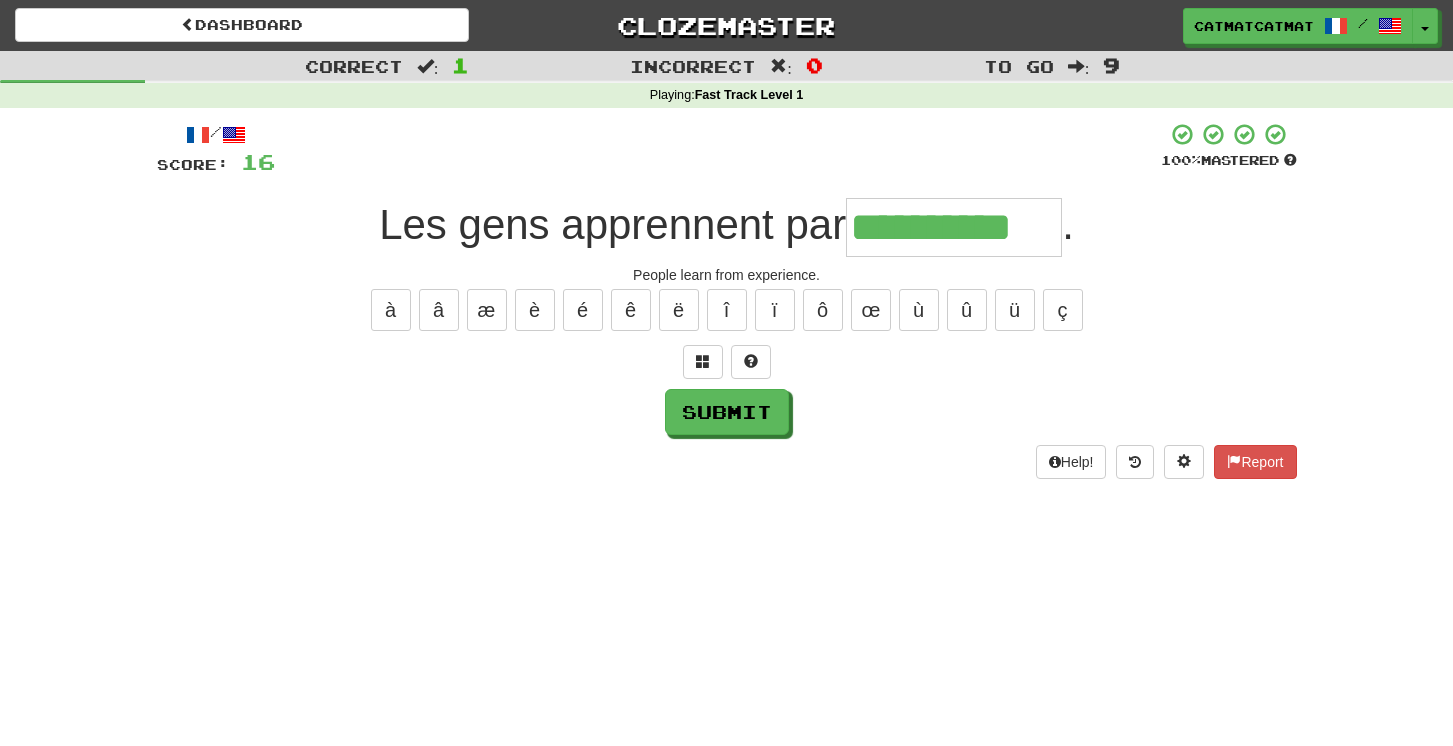type on "**********" 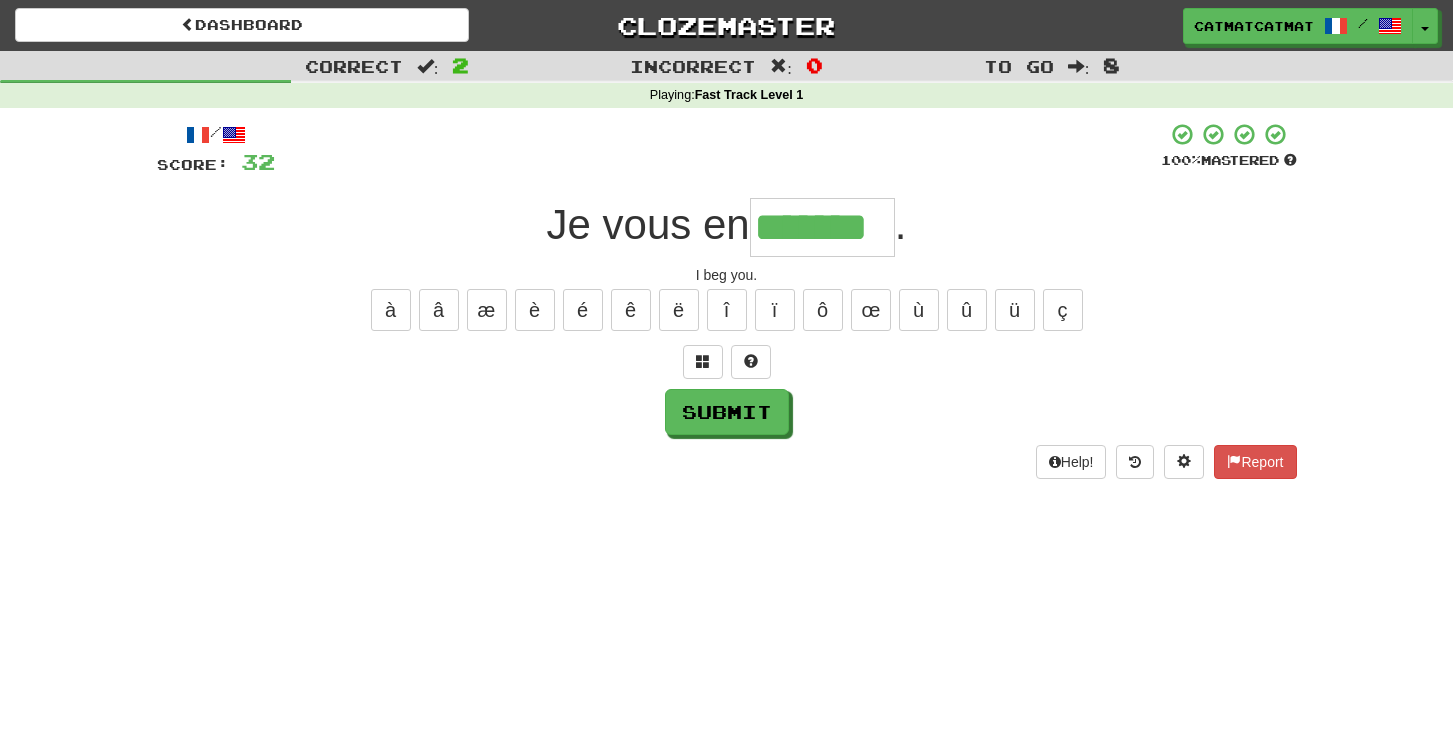 type on "*******" 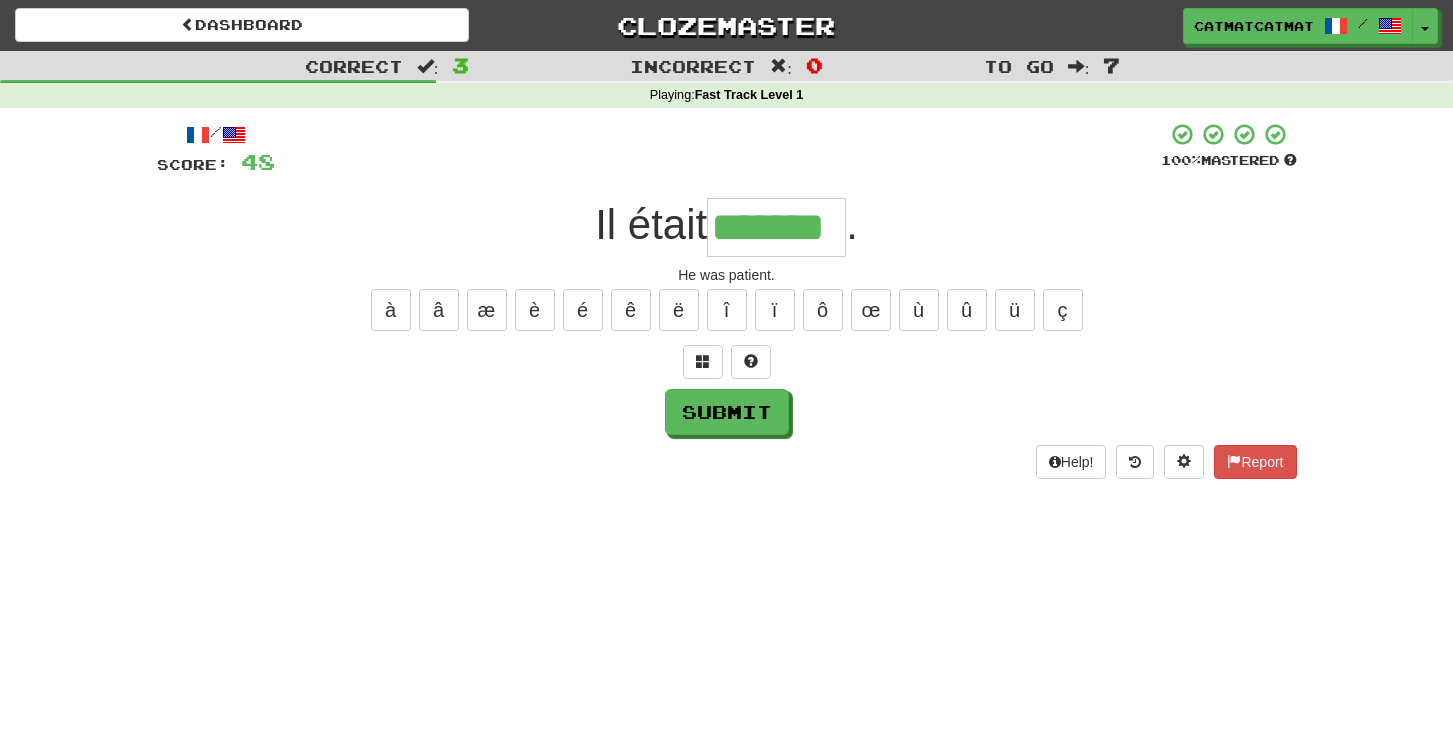 type on "*******" 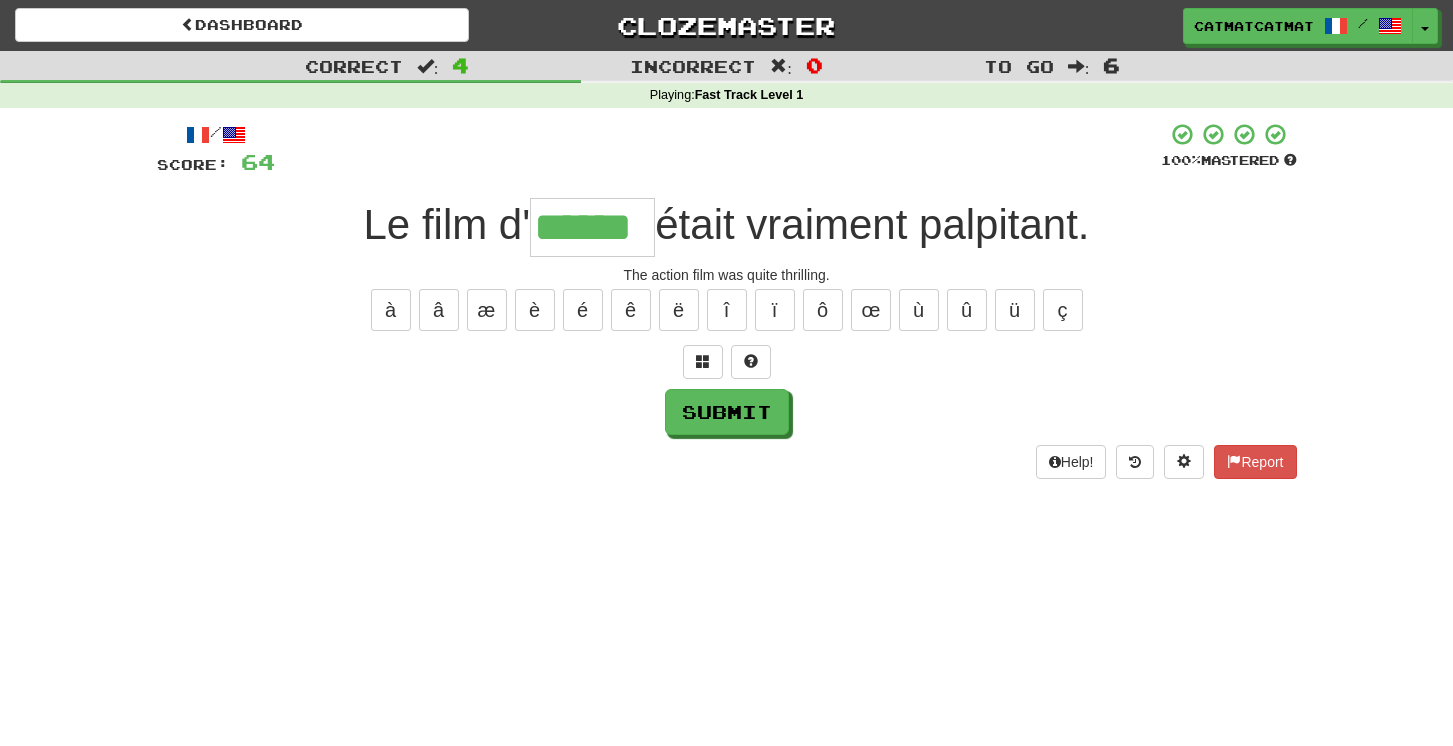 type on "******" 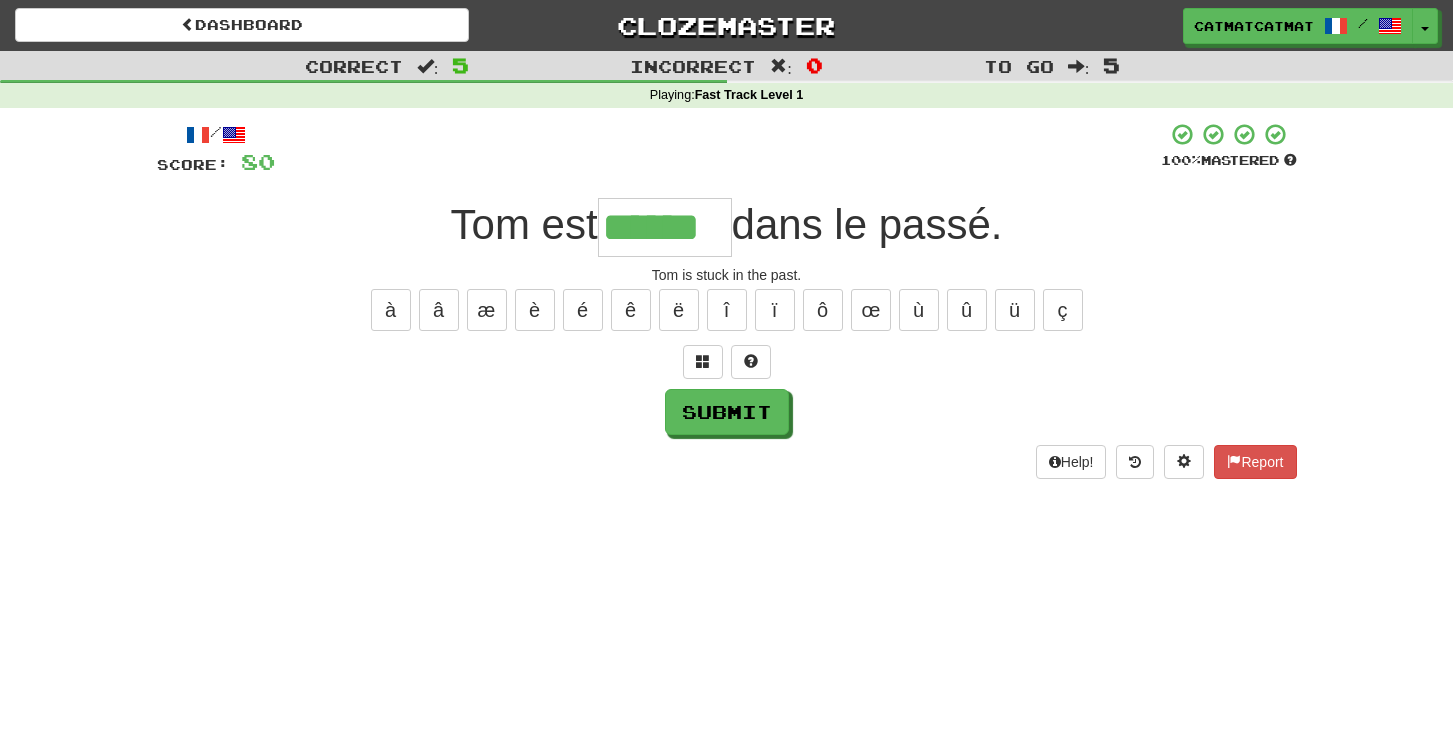 type on "******" 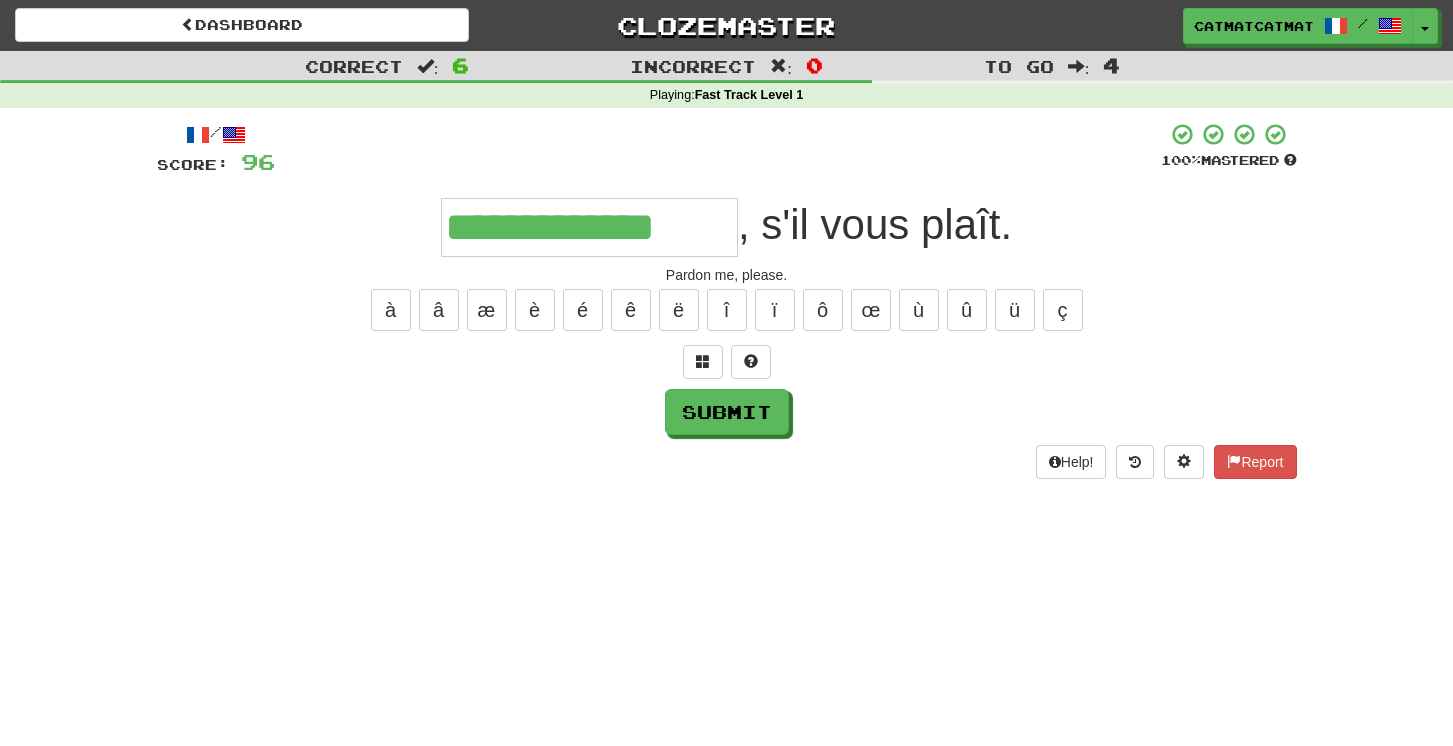 type on "**********" 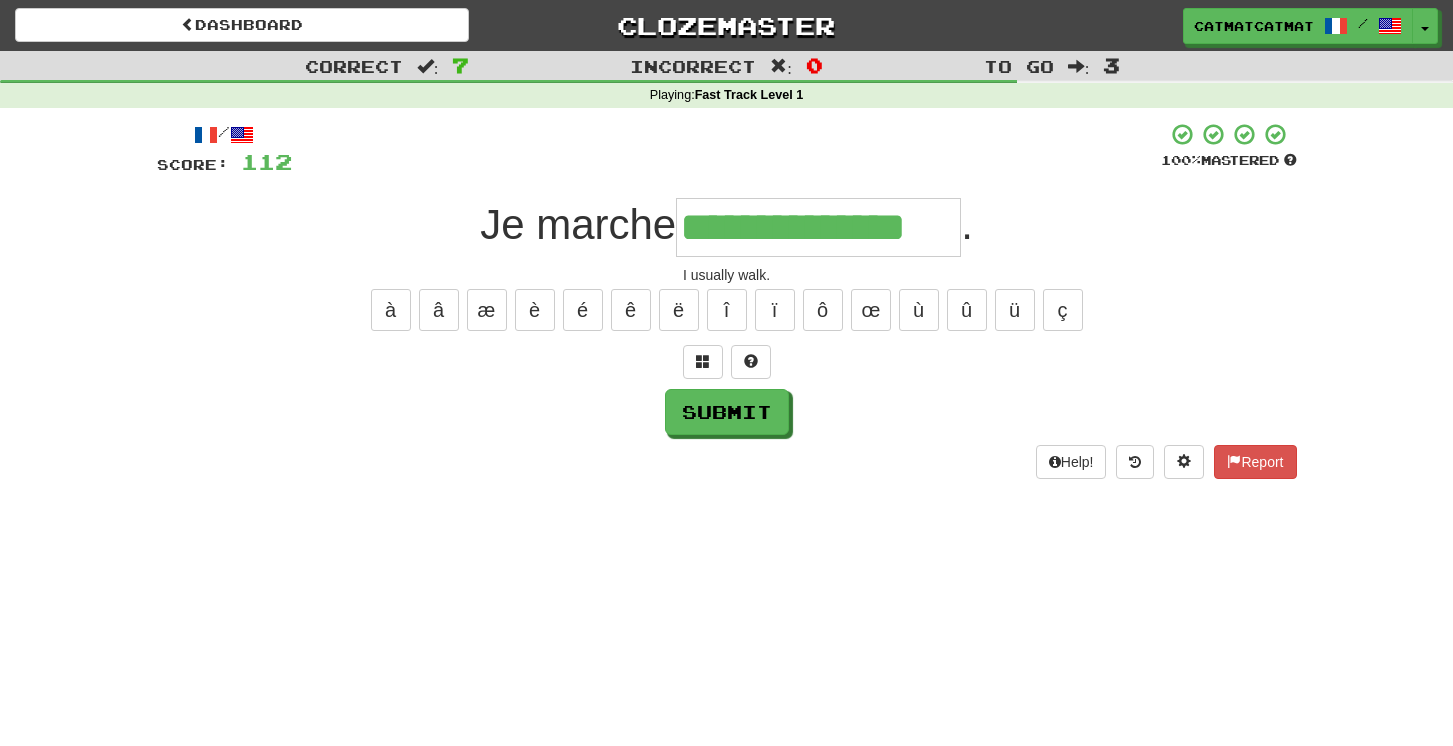 type on "**********" 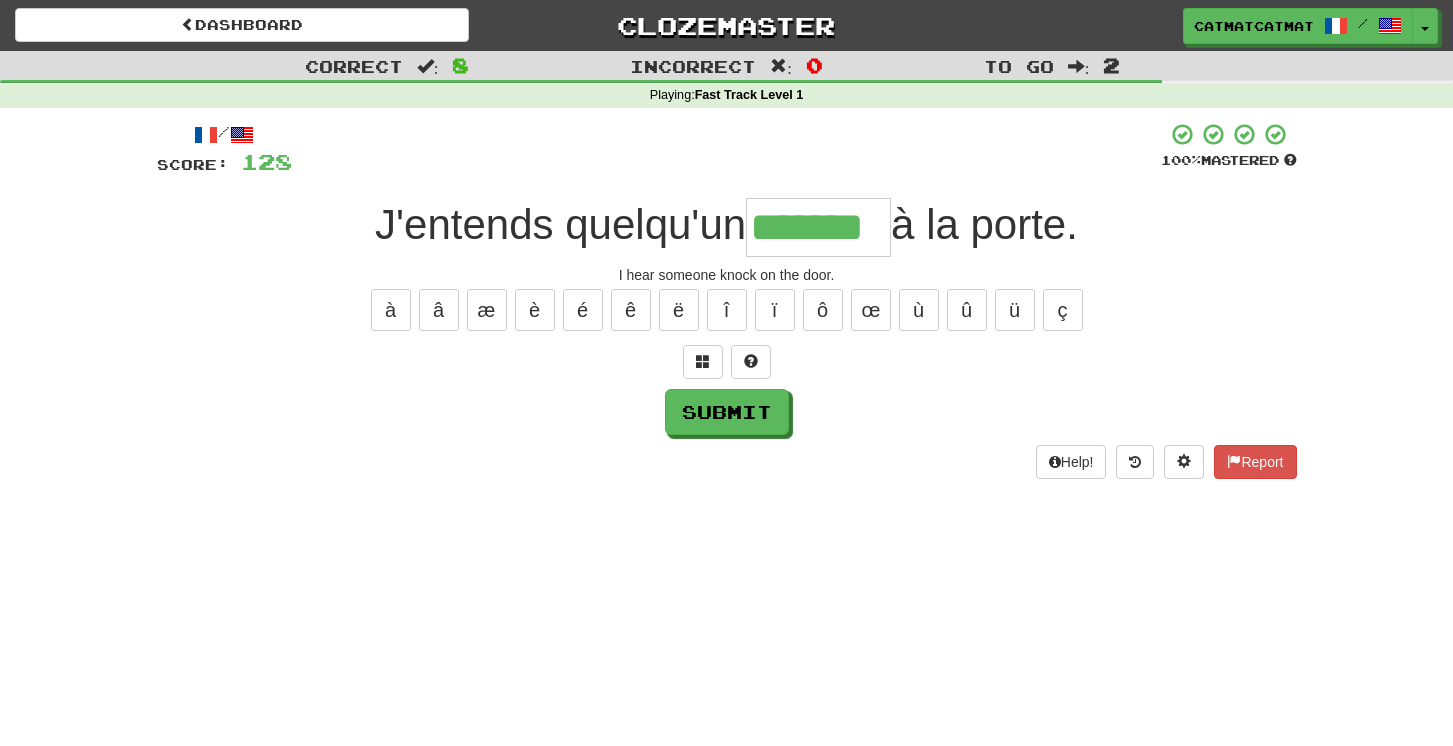 type on "*******" 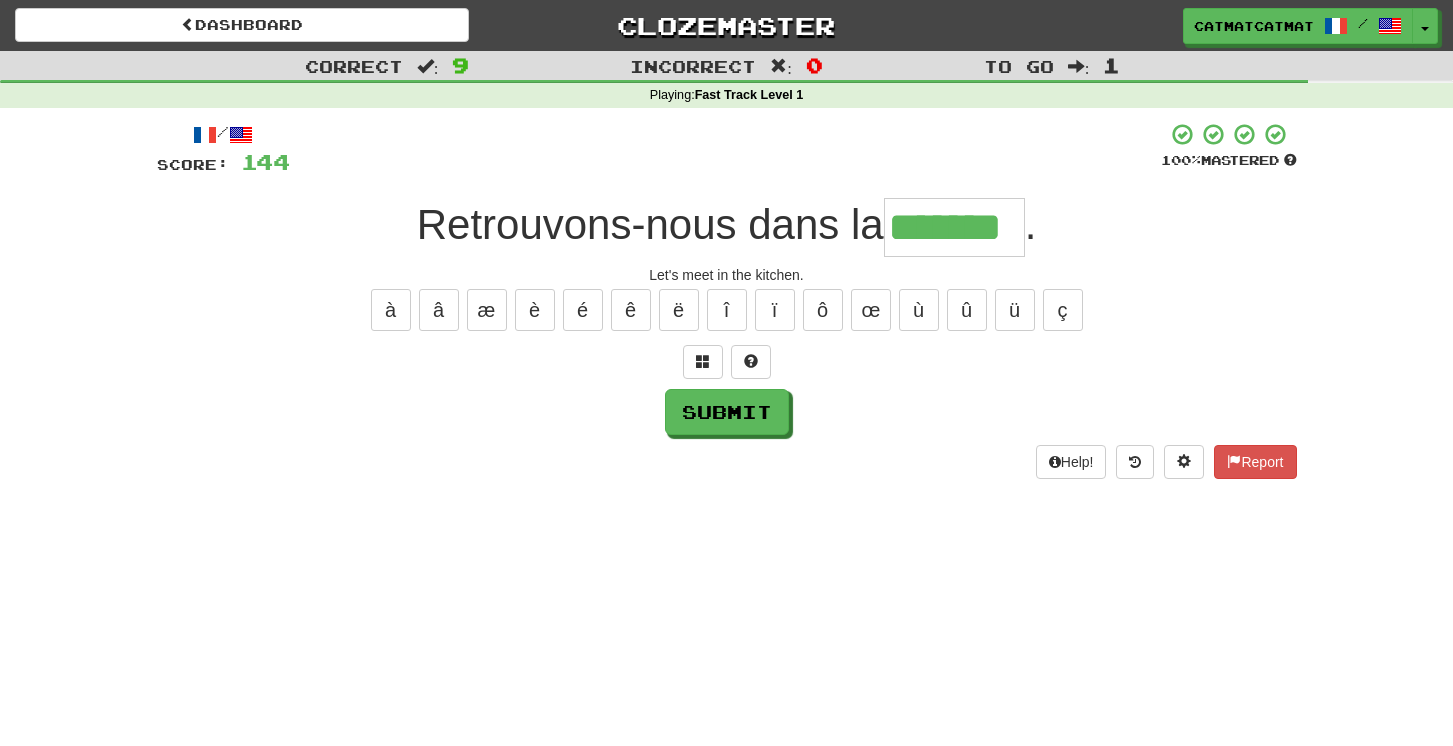 type on "*******" 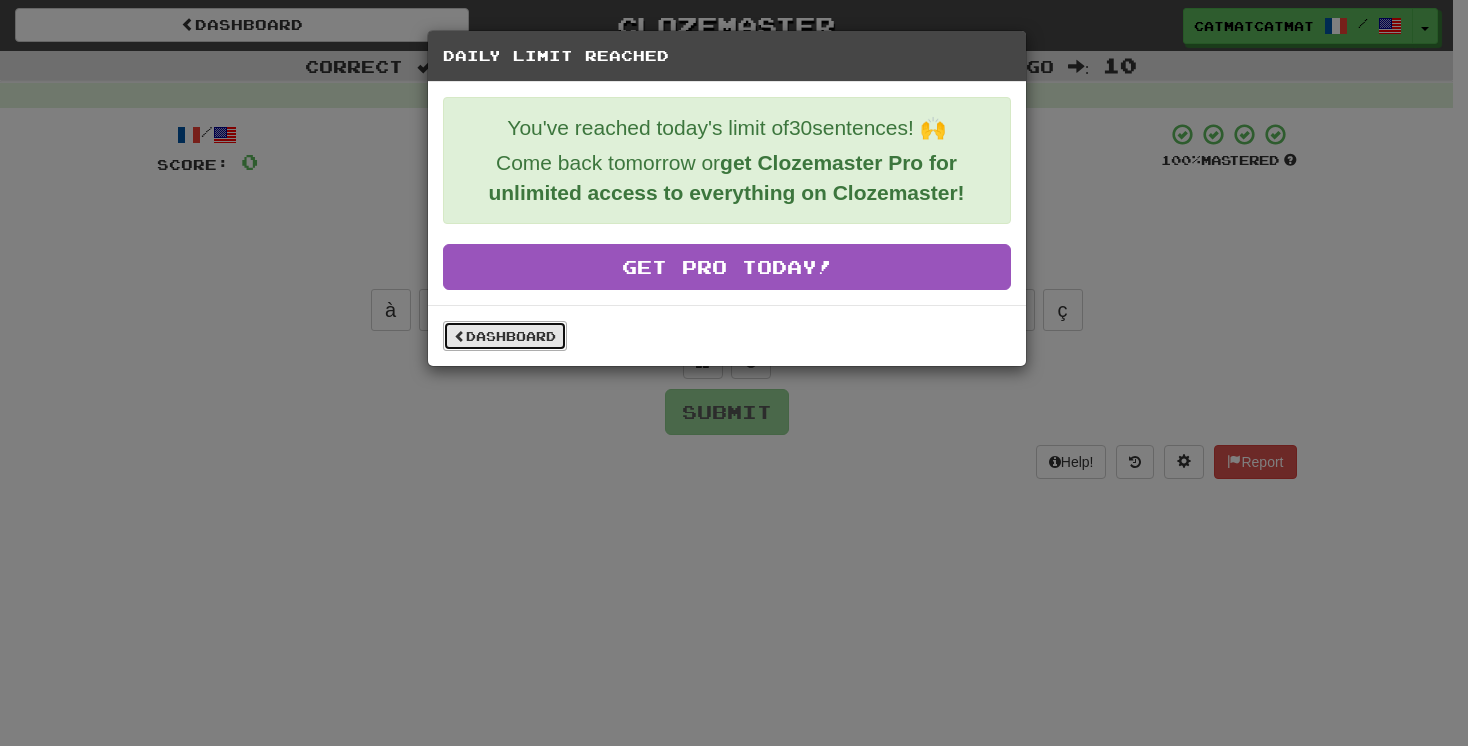 click on "Dashboard" at bounding box center (505, 336) 